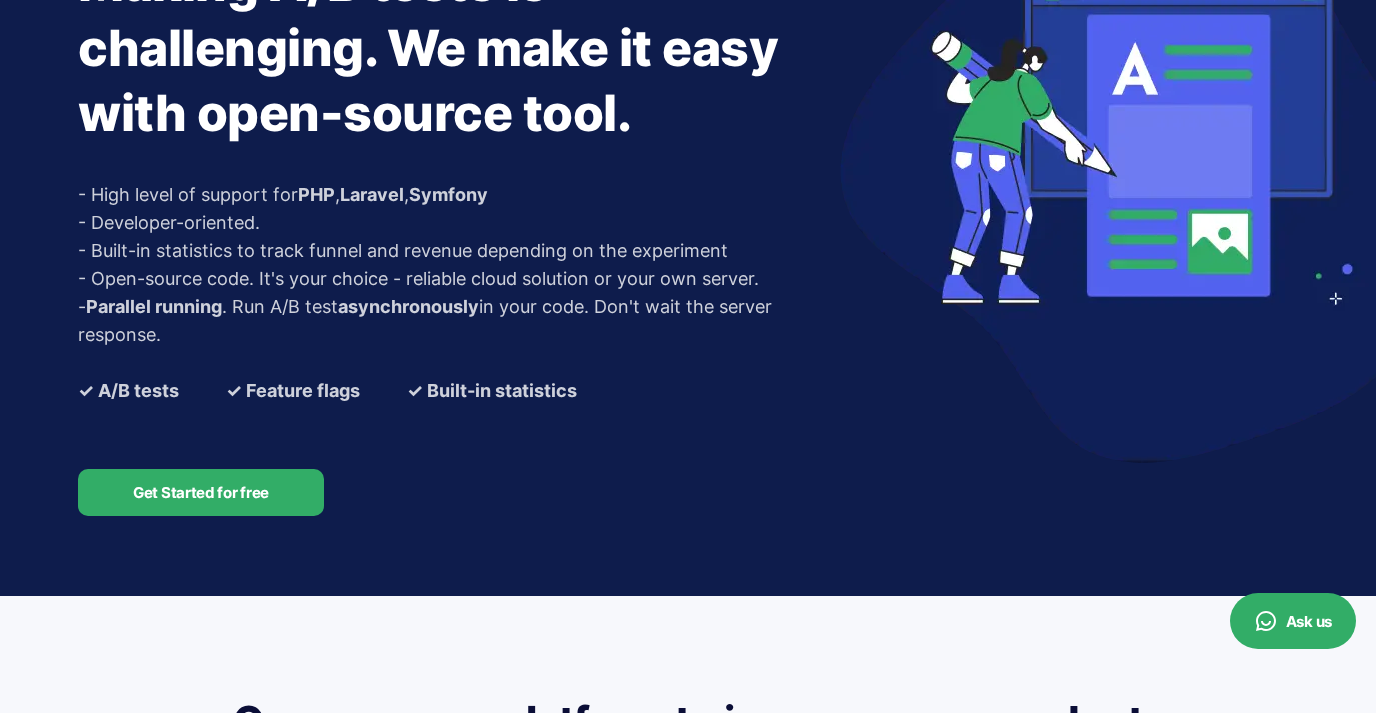 scroll, scrollTop: 312, scrollLeft: 0, axis: vertical 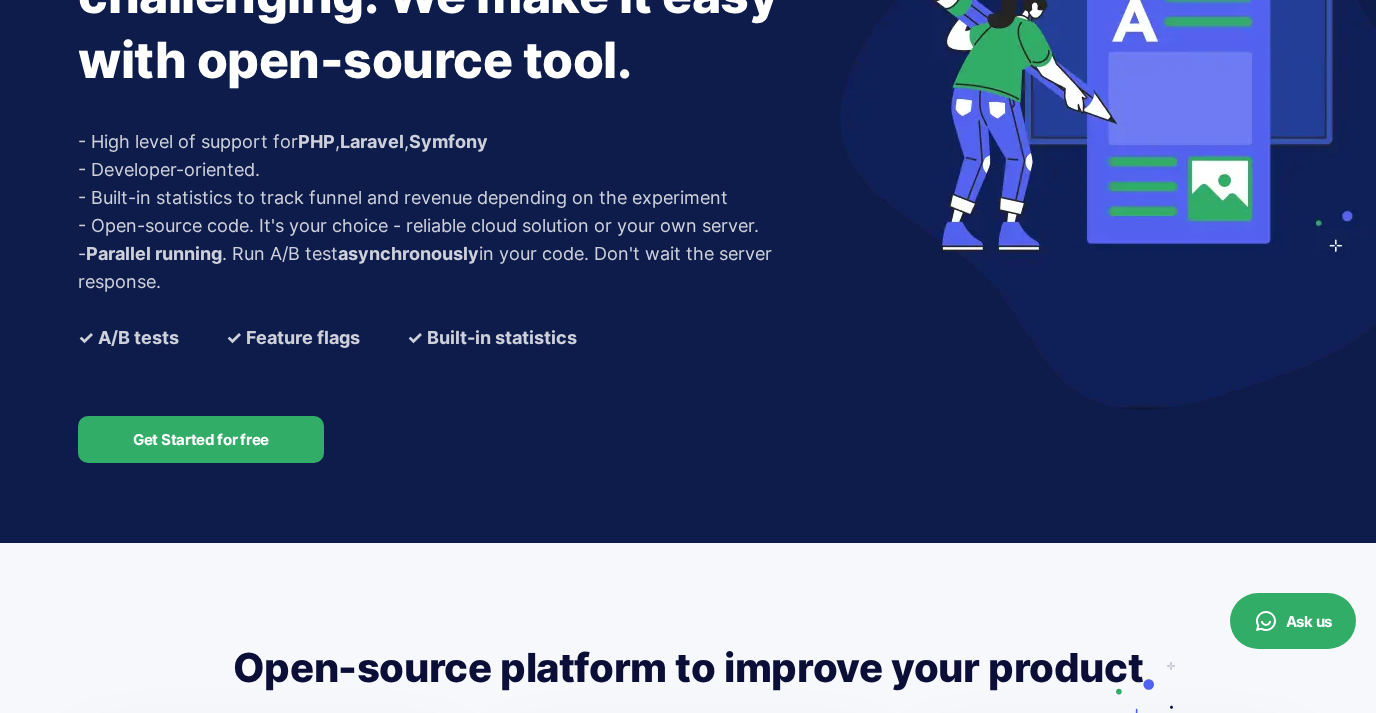 click on "- High level of support for  PHP ,  Laravel ,  Symfony" at bounding box center [453, 142] 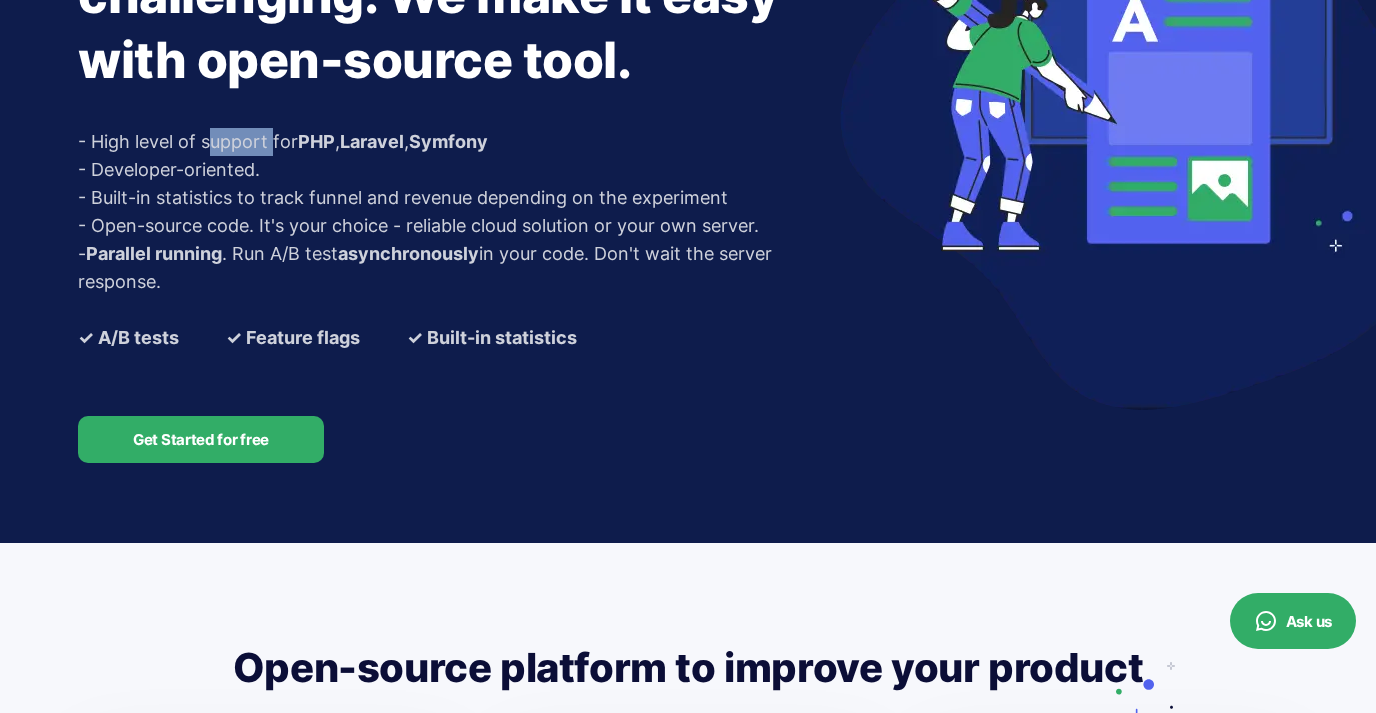 click on "- High level of support for  PHP ,  Laravel ,  Symfony" at bounding box center [453, 142] 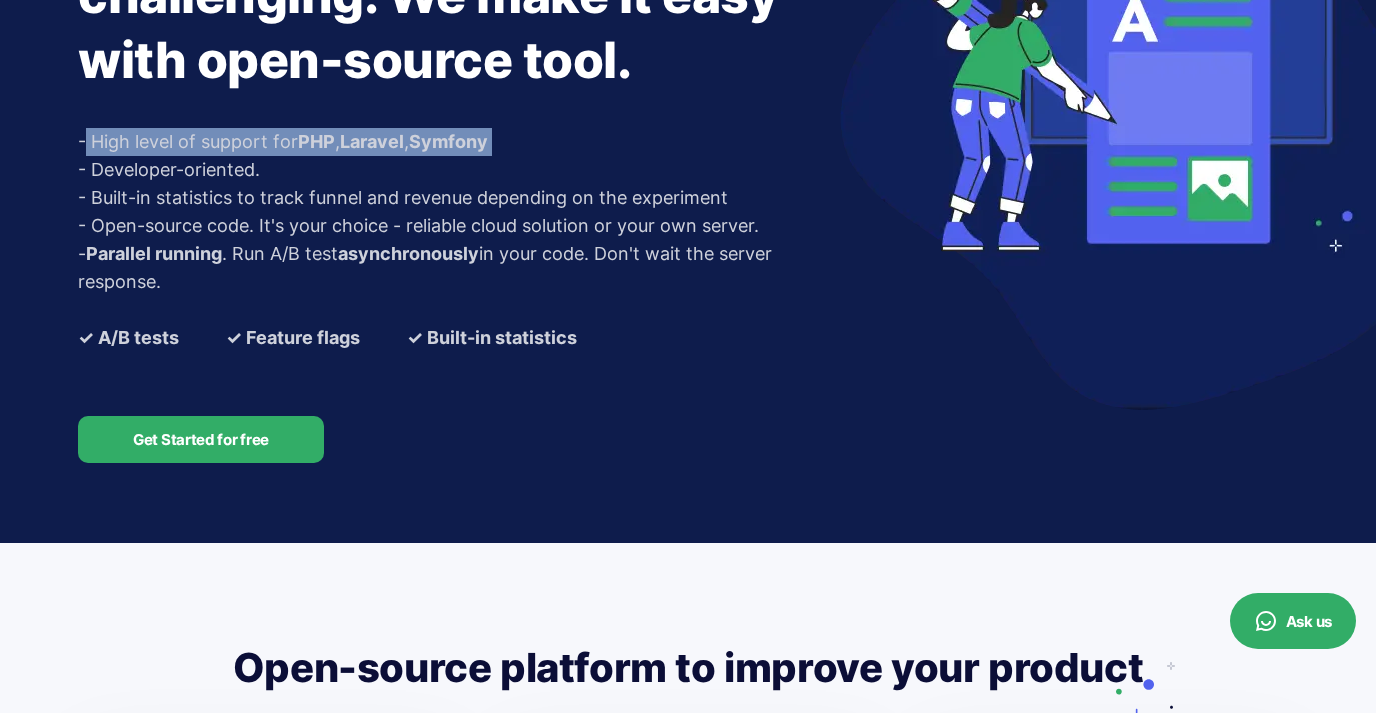 click on "- High level of support for  PHP ,  Laravel ,  Symfony" at bounding box center [453, 142] 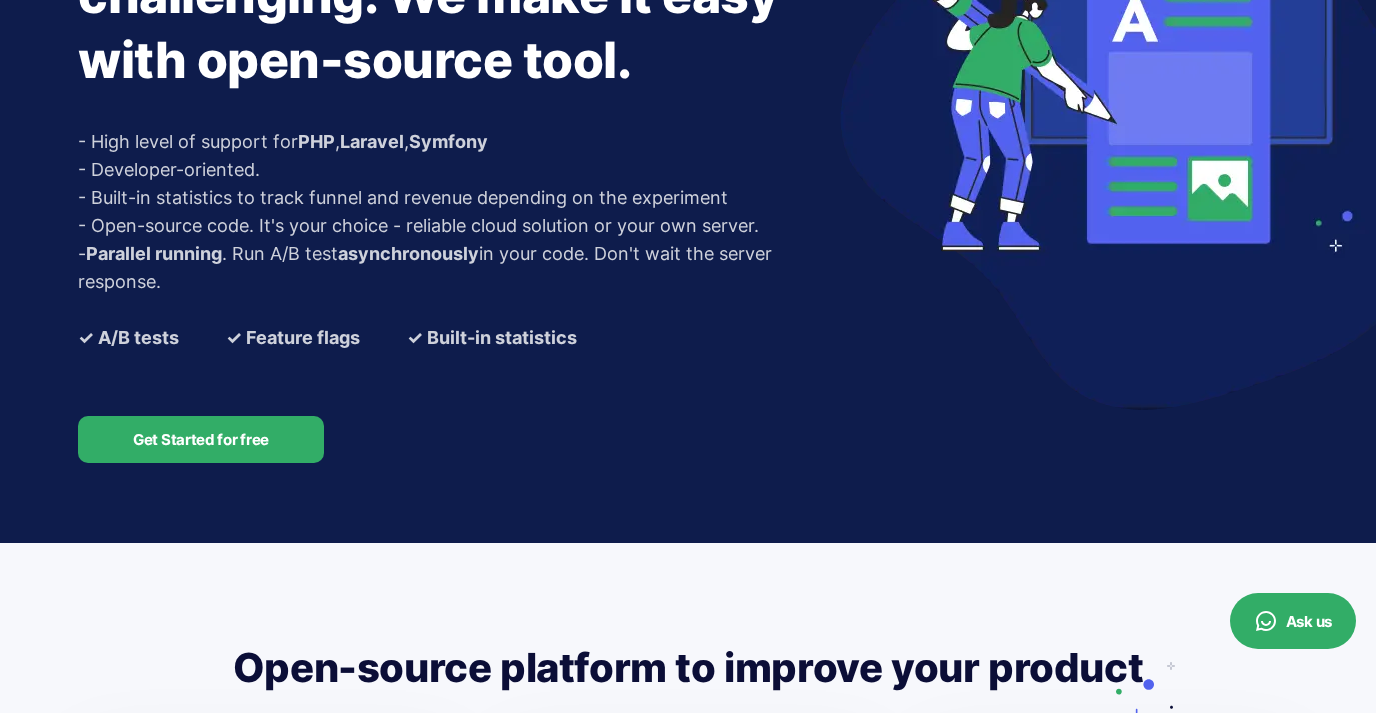 click on "- Developer-oriented." at bounding box center [453, 170] 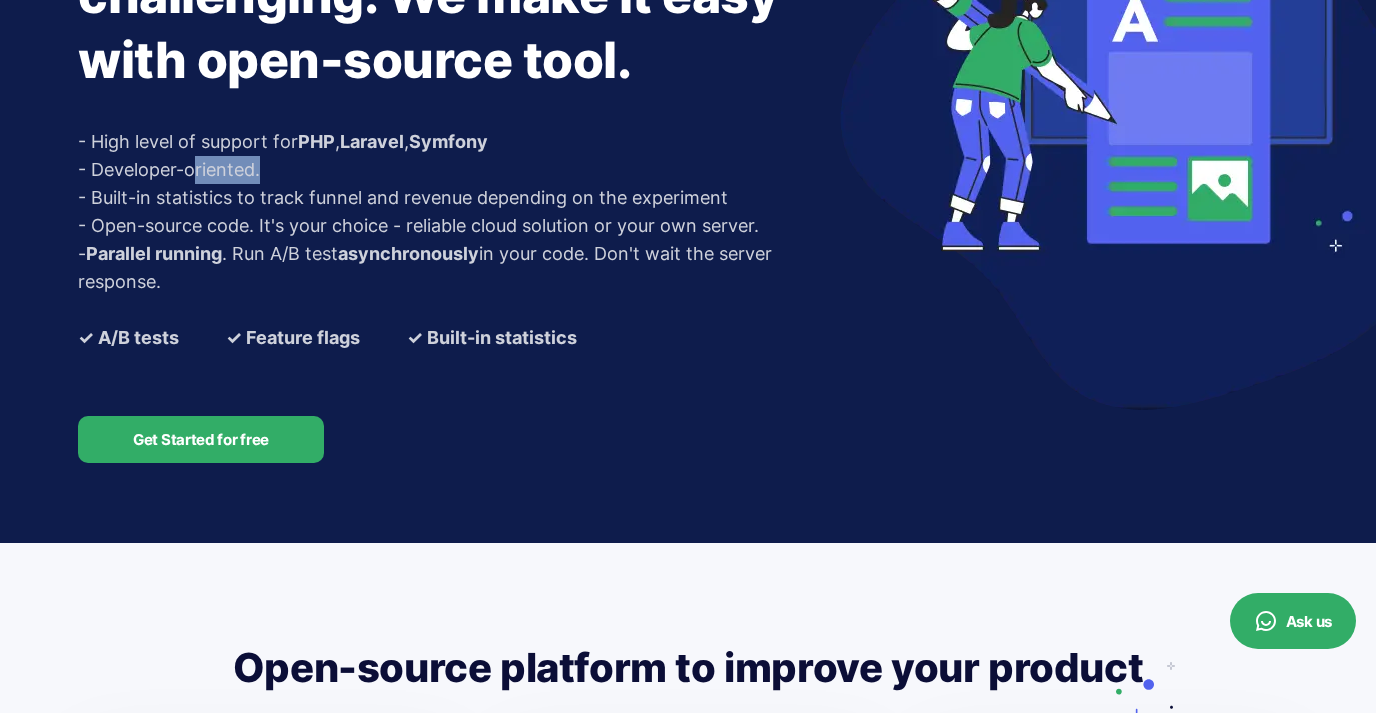 click on "- Developer-oriented." at bounding box center (453, 170) 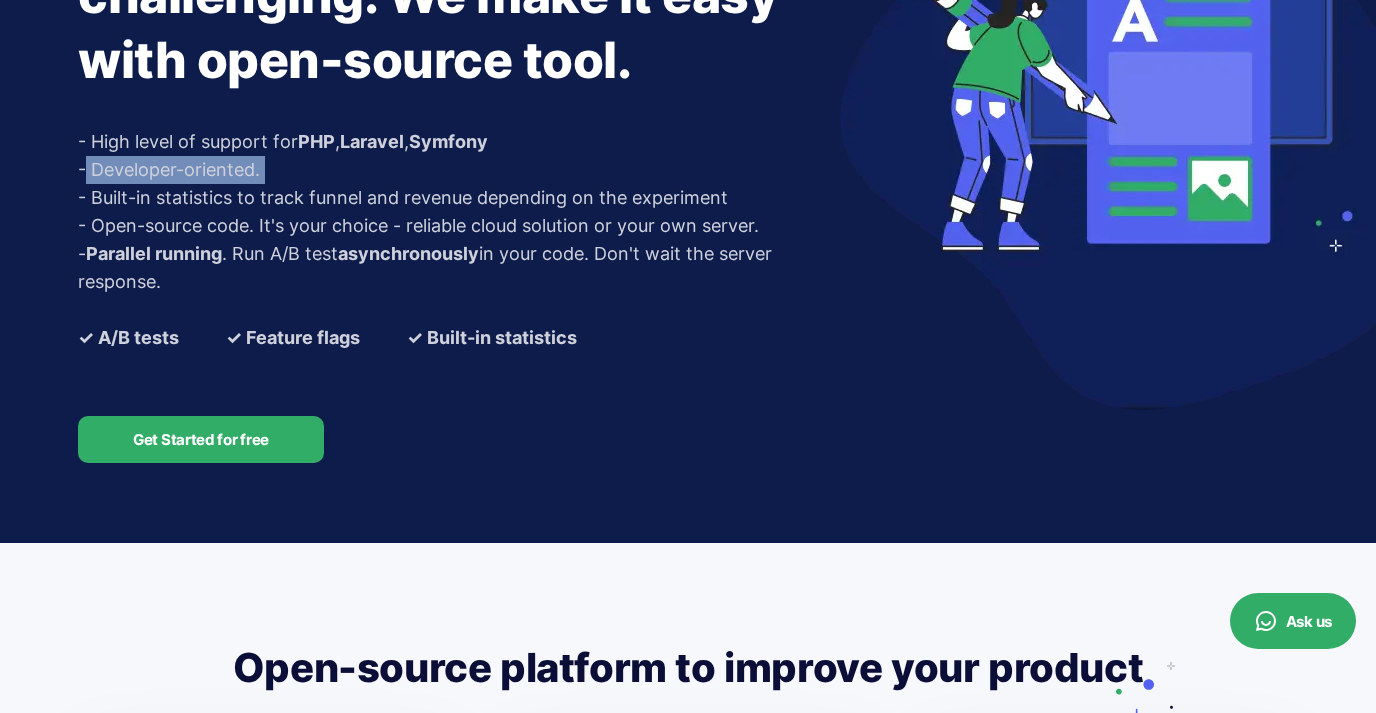 click on "- Developer-oriented." at bounding box center [453, 170] 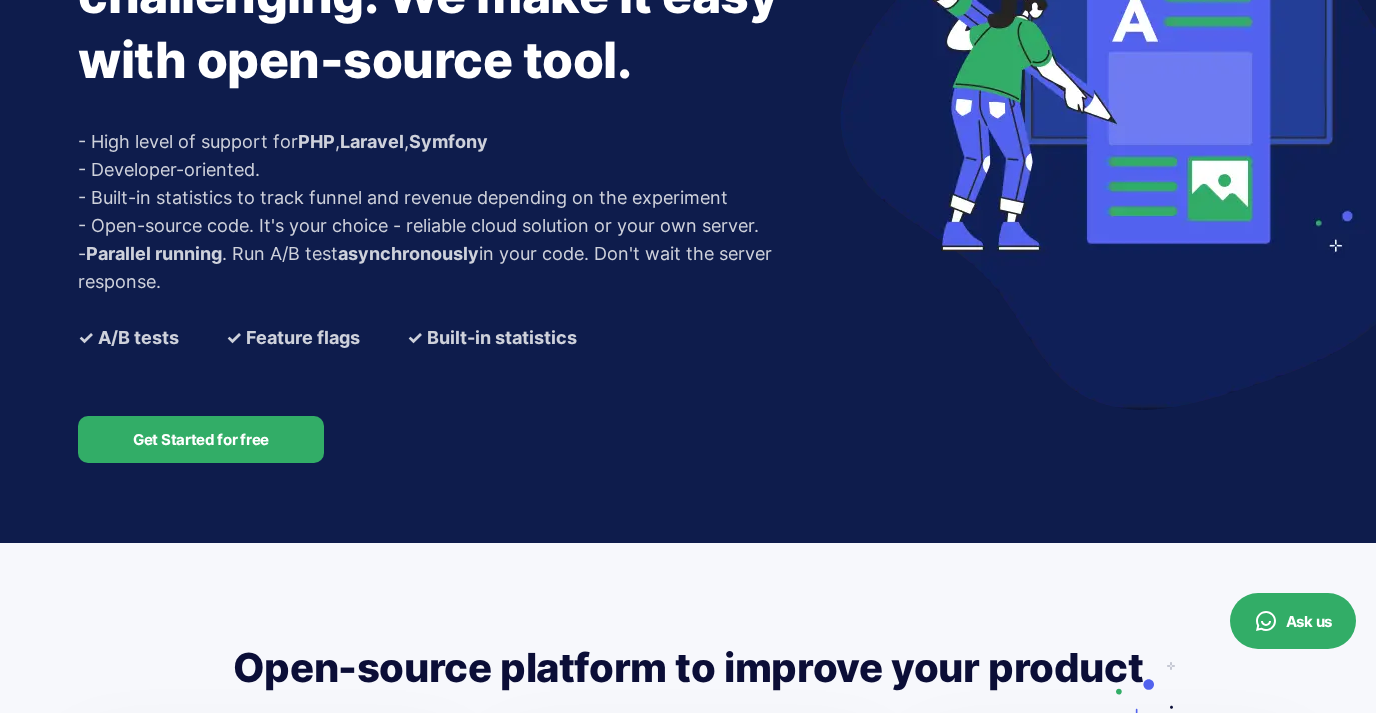 click on "- Built-in statistics to track funnel and revenue depending on the experiment" at bounding box center [453, 198] 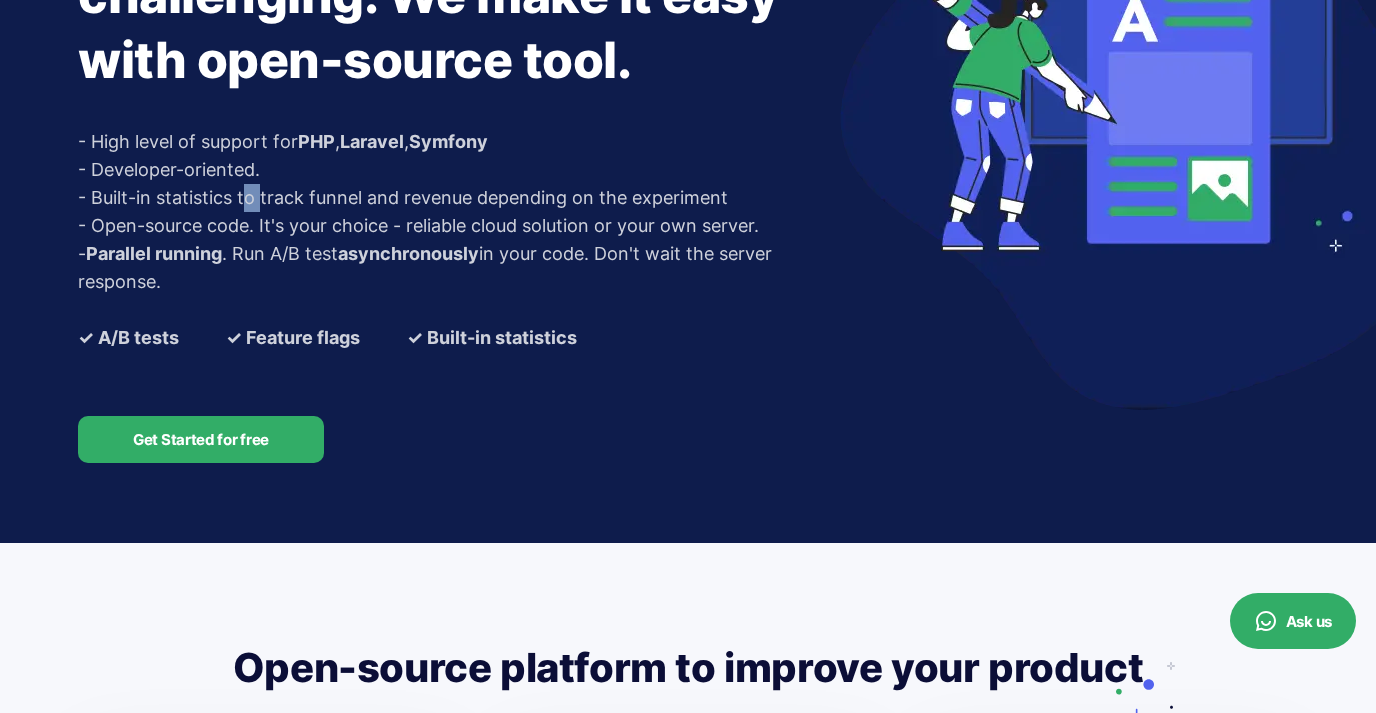 click on "- Built-in statistics to track funnel and revenue depending on the experiment" at bounding box center (453, 198) 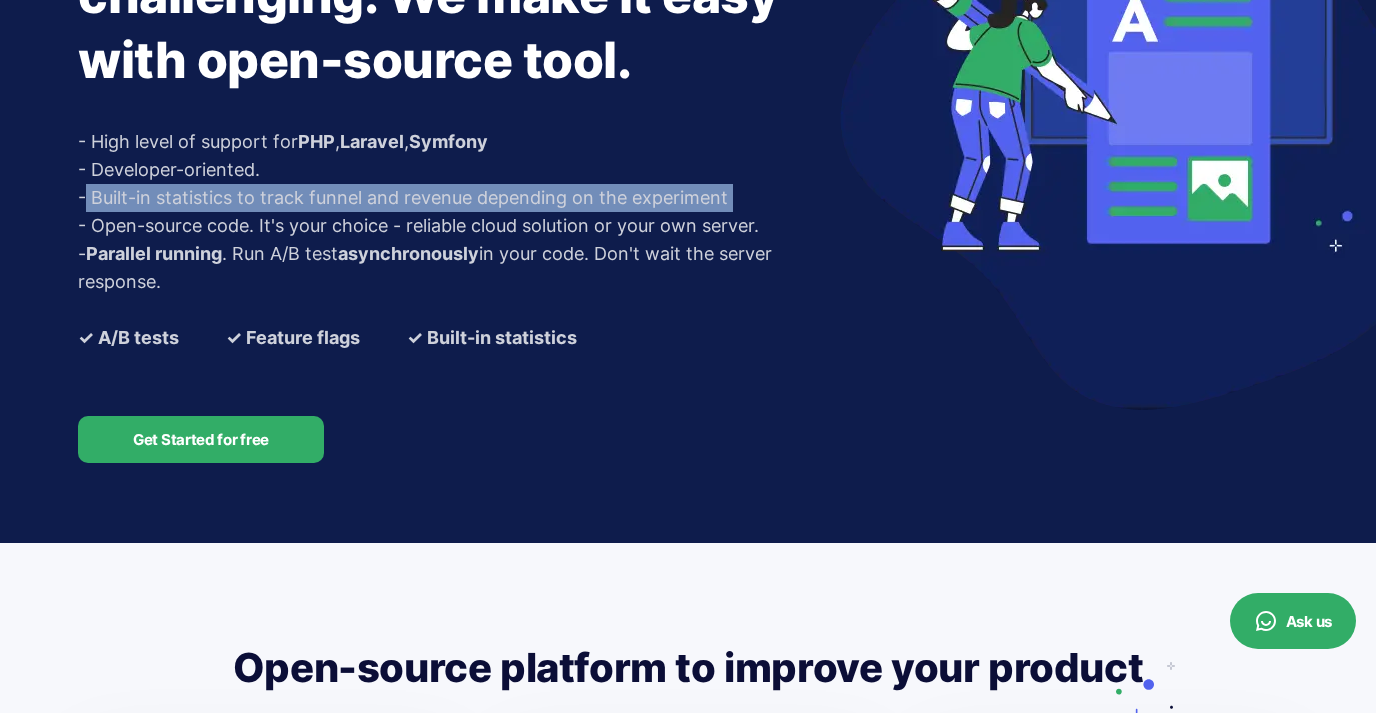 click on "- Built-in statistics to track funnel and revenue depending on the experiment" at bounding box center [453, 198] 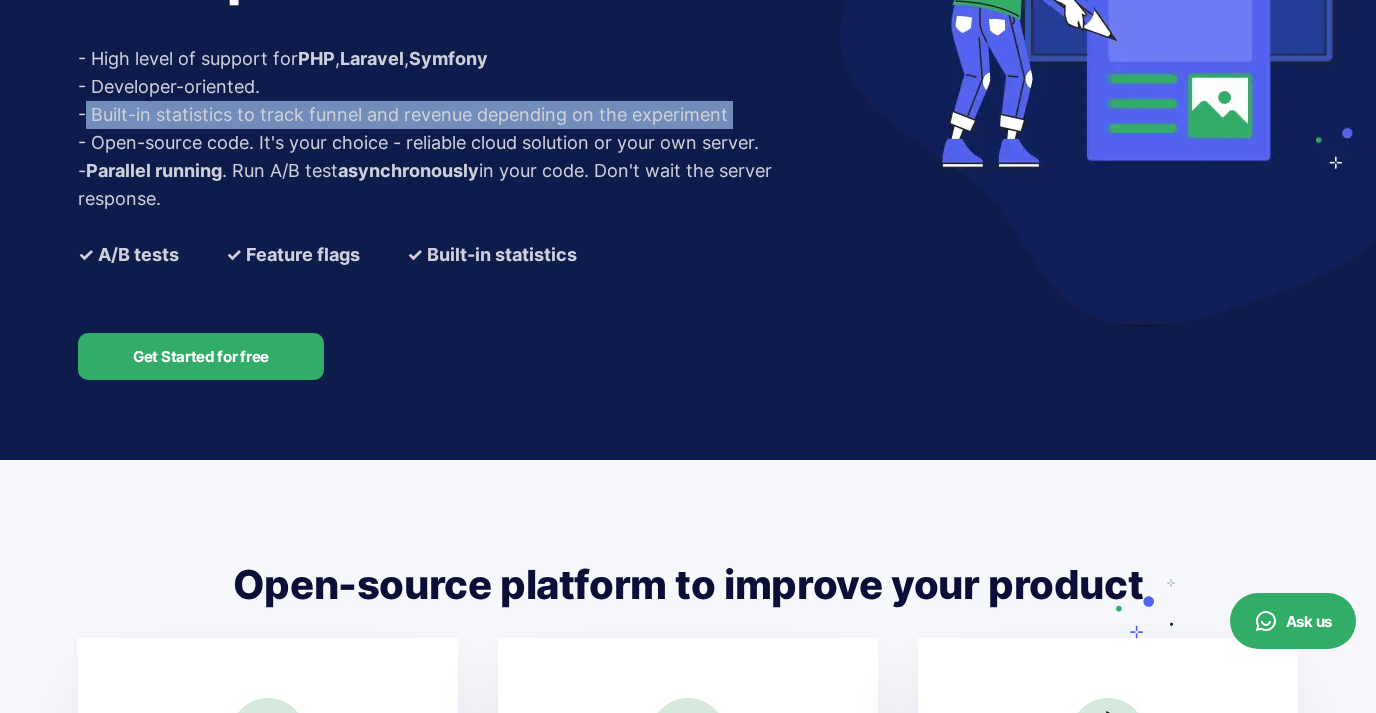 scroll, scrollTop: 429, scrollLeft: 0, axis: vertical 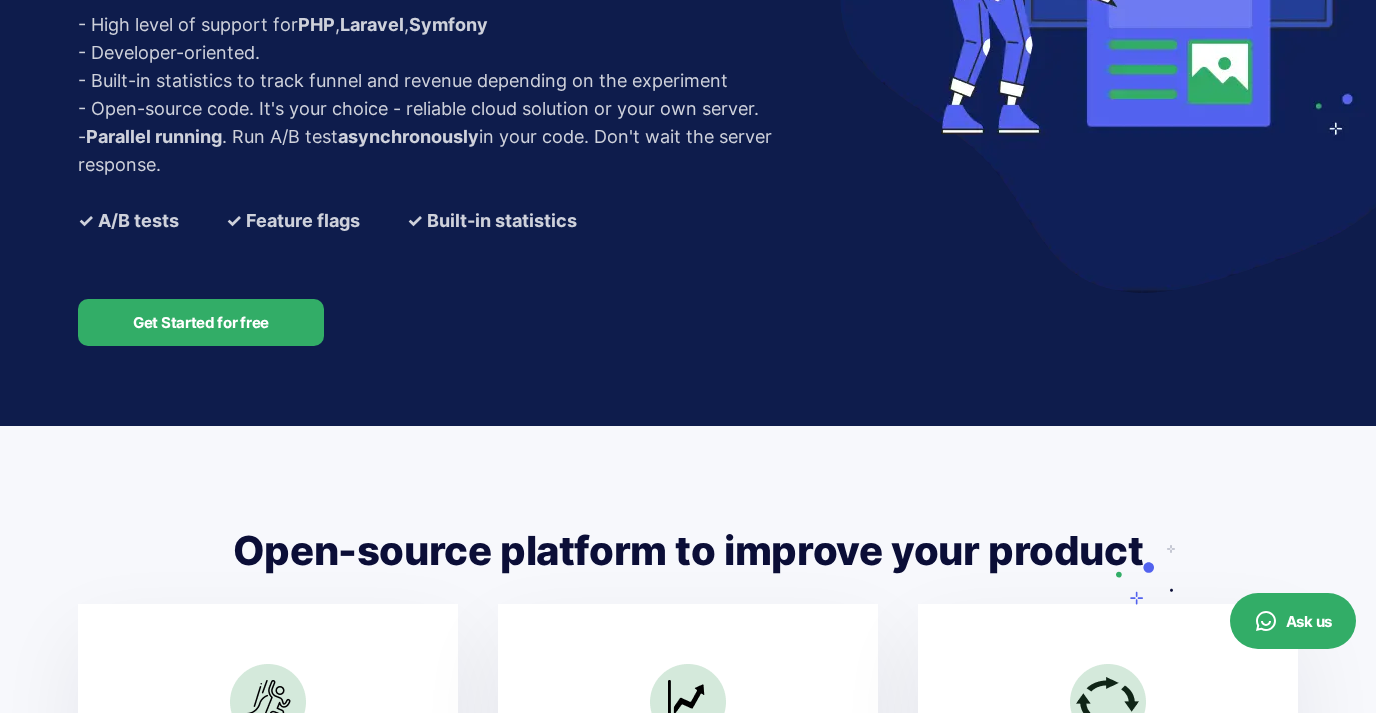 click on "- Open-source code. It's your choice - reliable cloud solution or your own server." at bounding box center (453, 109) 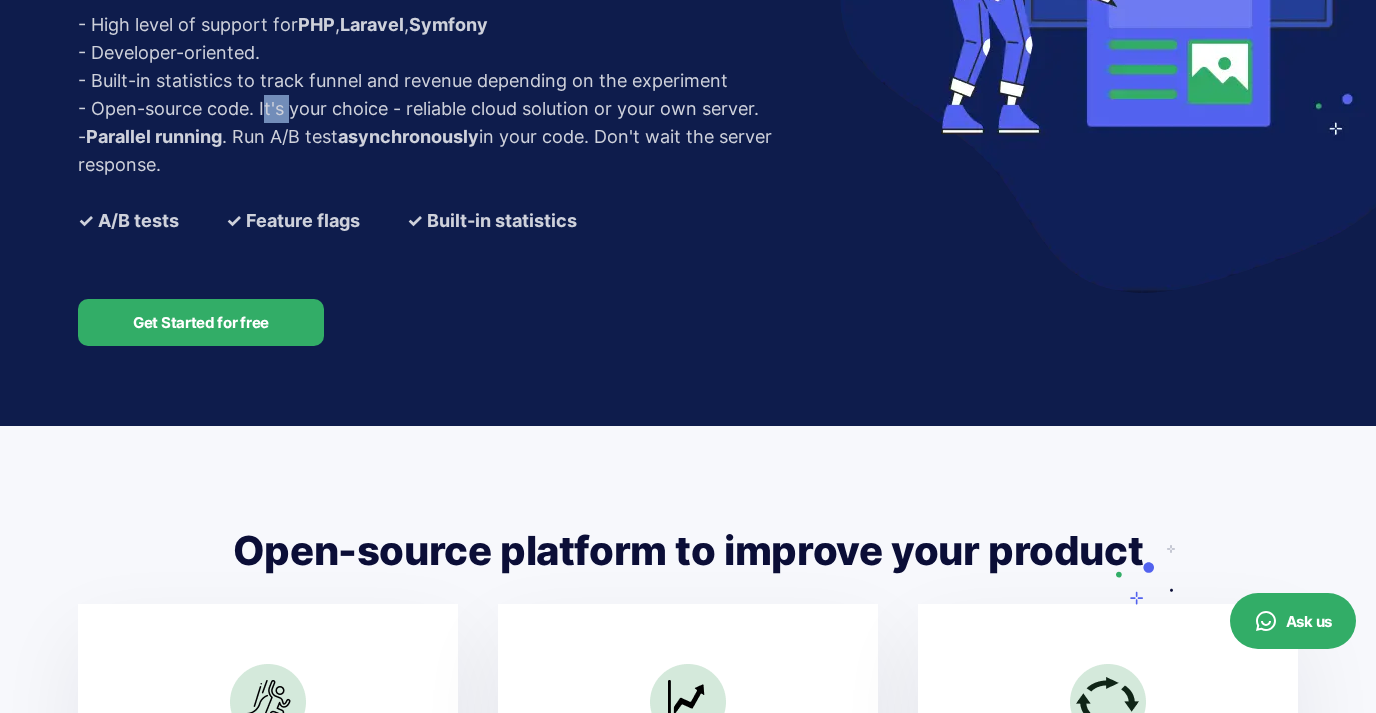click on "- Open-source code. It's your choice - reliable cloud solution or your own server." at bounding box center [453, 109] 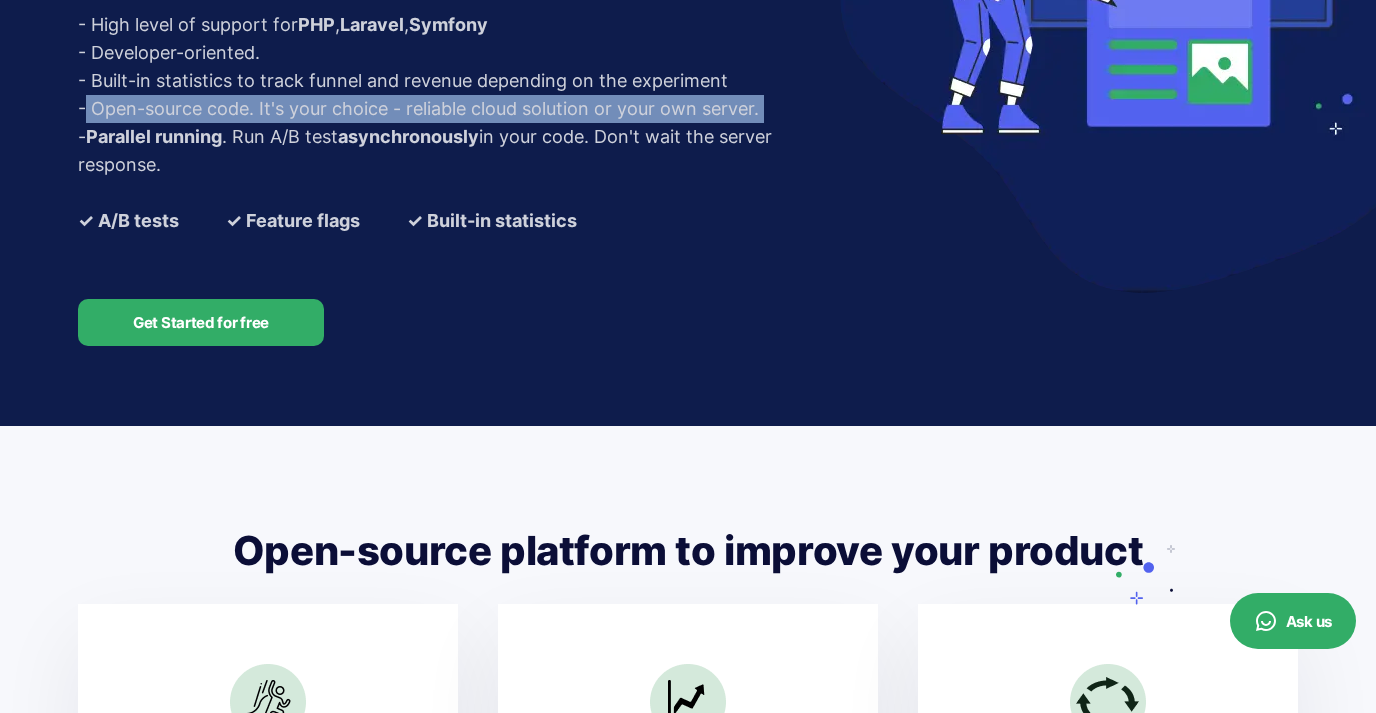 click on "- Open-source code. It's your choice - reliable cloud solution or your own server." at bounding box center [453, 109] 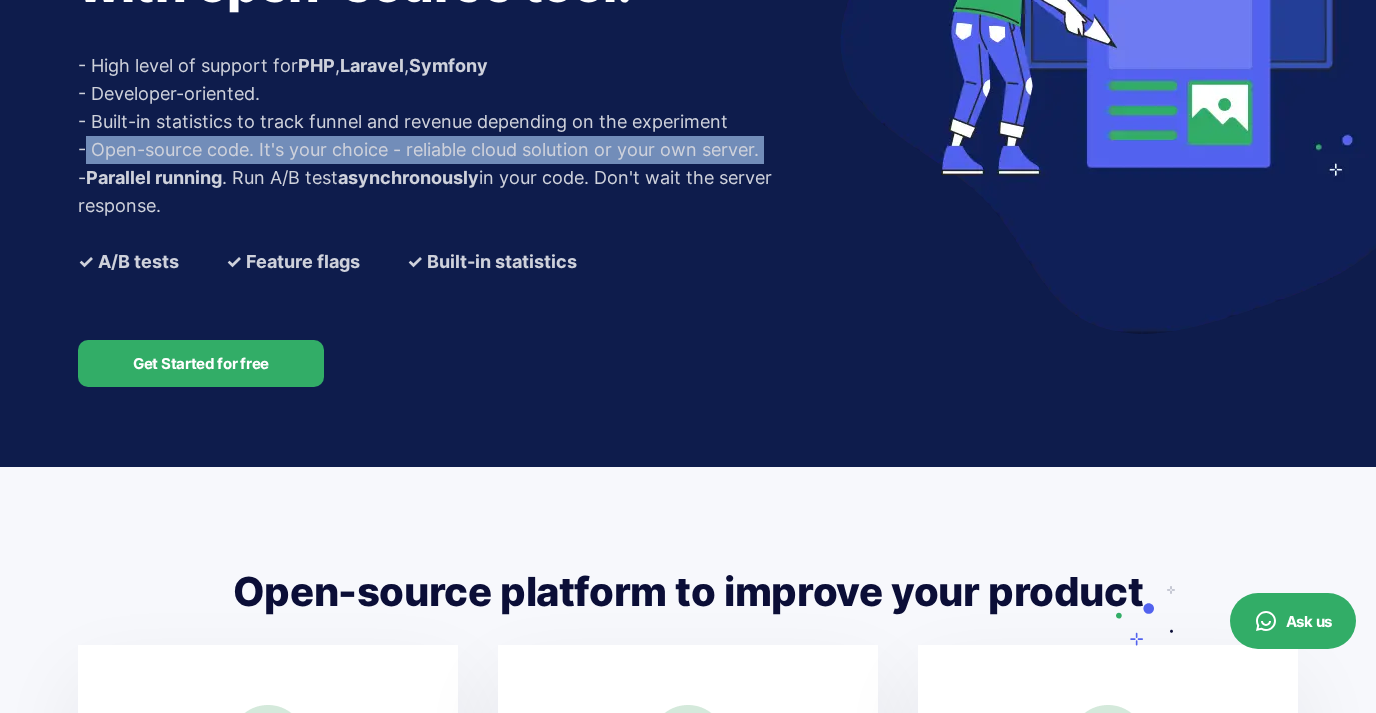 scroll, scrollTop: 385, scrollLeft: 0, axis: vertical 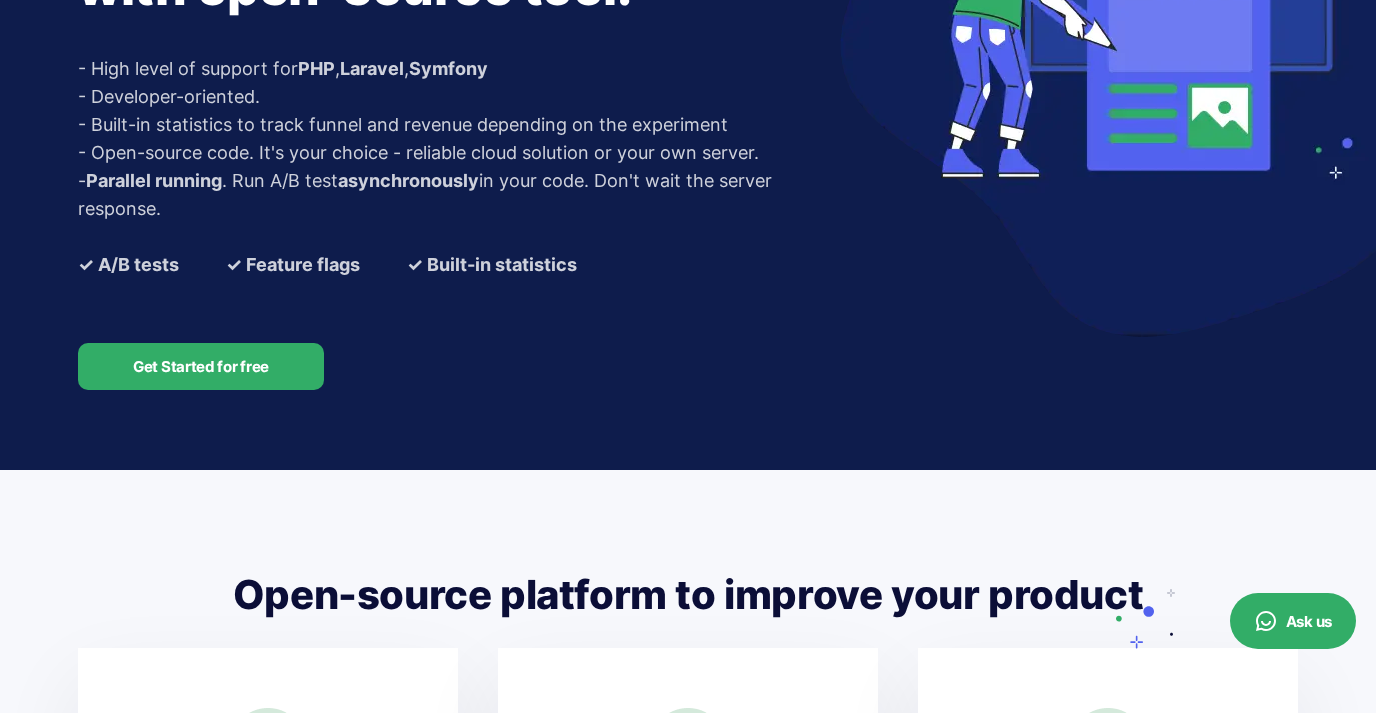 click on "-  Parallel running . Run A/B test  asynchronously  in your code. Don't wait the server response." at bounding box center [453, 195] 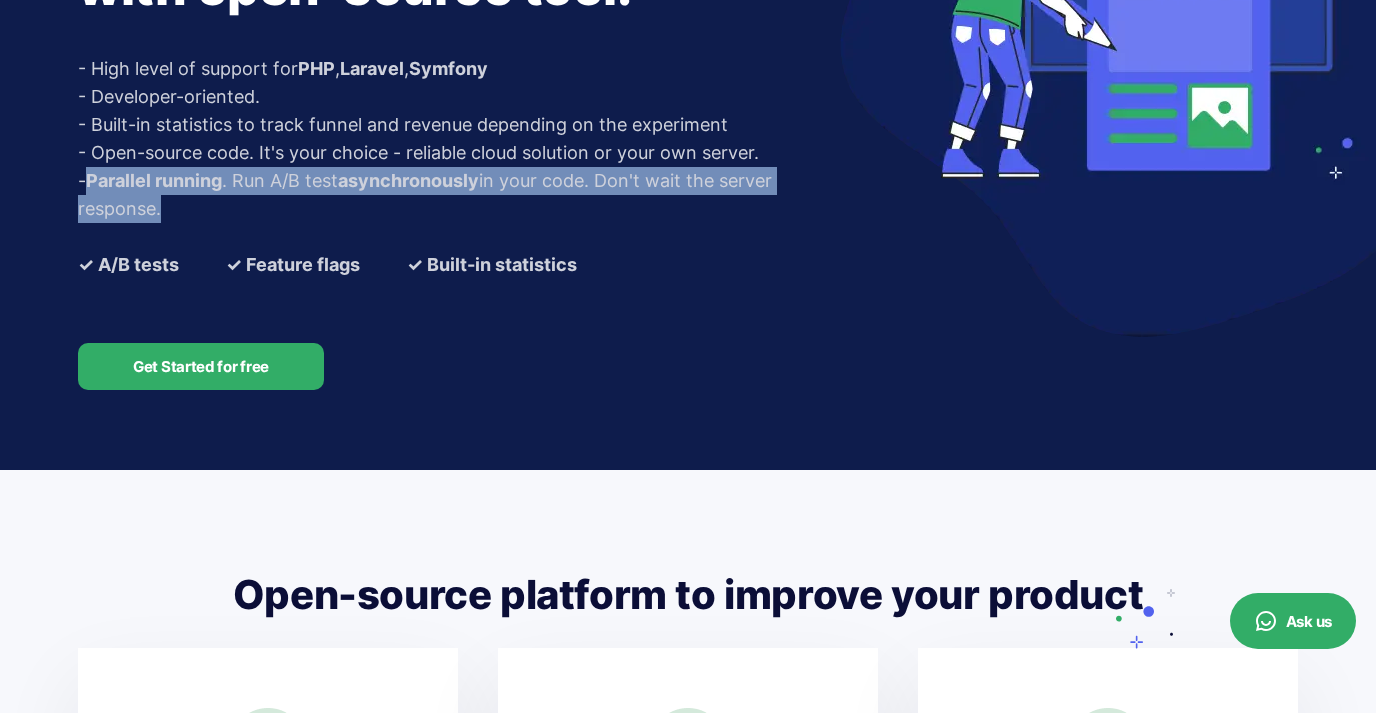 click on "-  Parallel running . Run A/B test  asynchronously  in your code. Don't wait the server response." at bounding box center (453, 195) 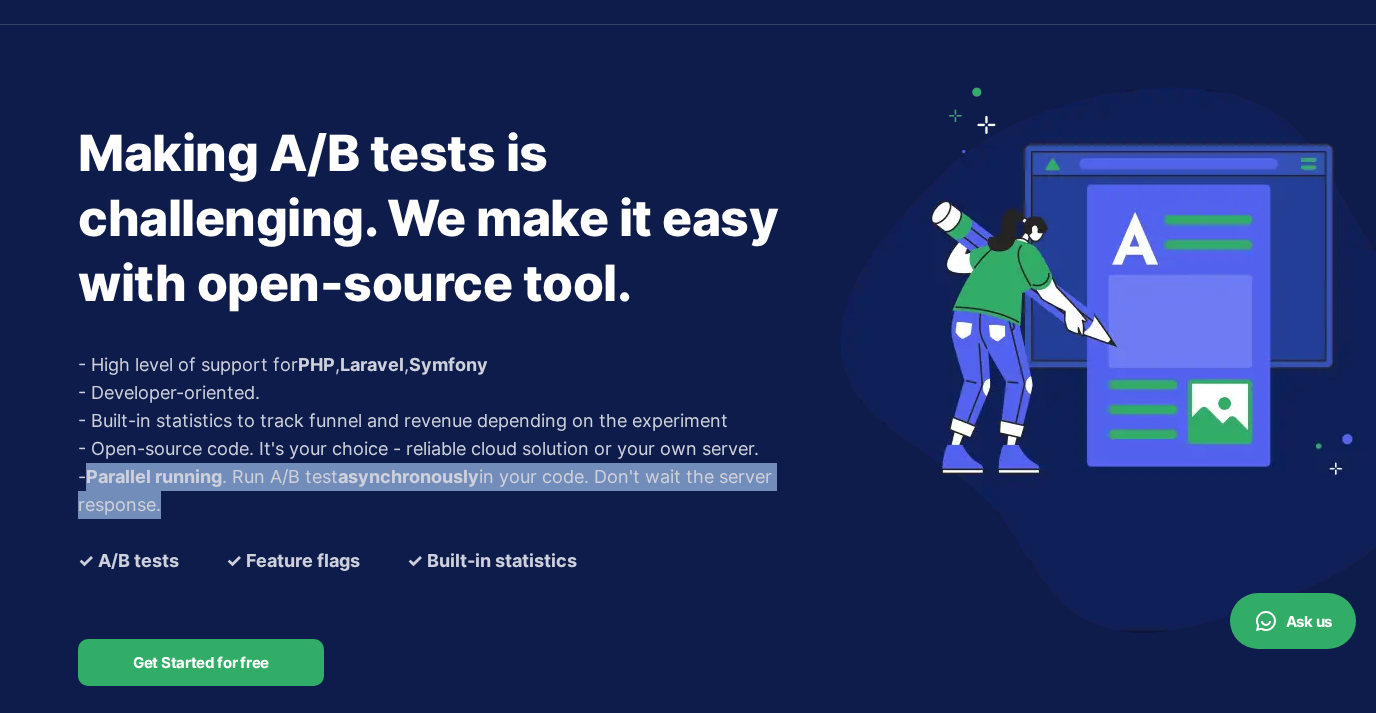scroll, scrollTop: 0, scrollLeft: 0, axis: both 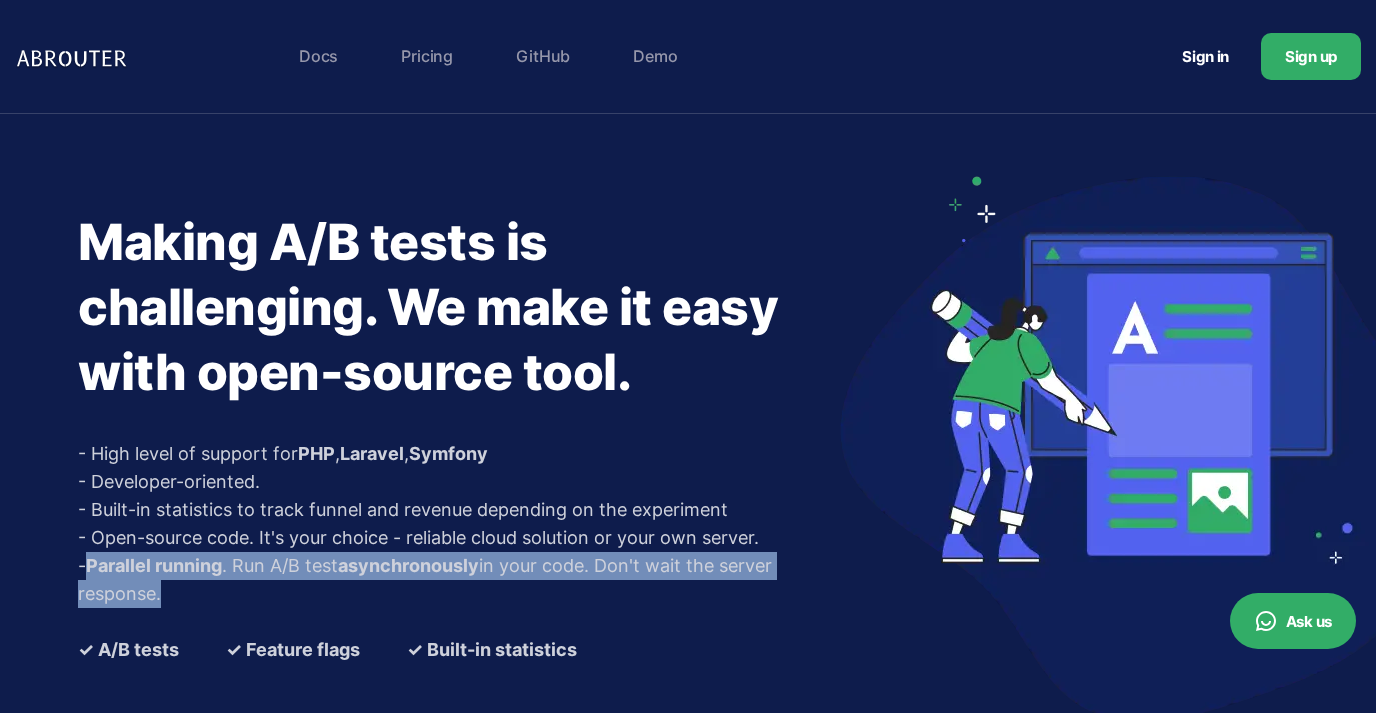click on "Pricing" at bounding box center [427, 56] 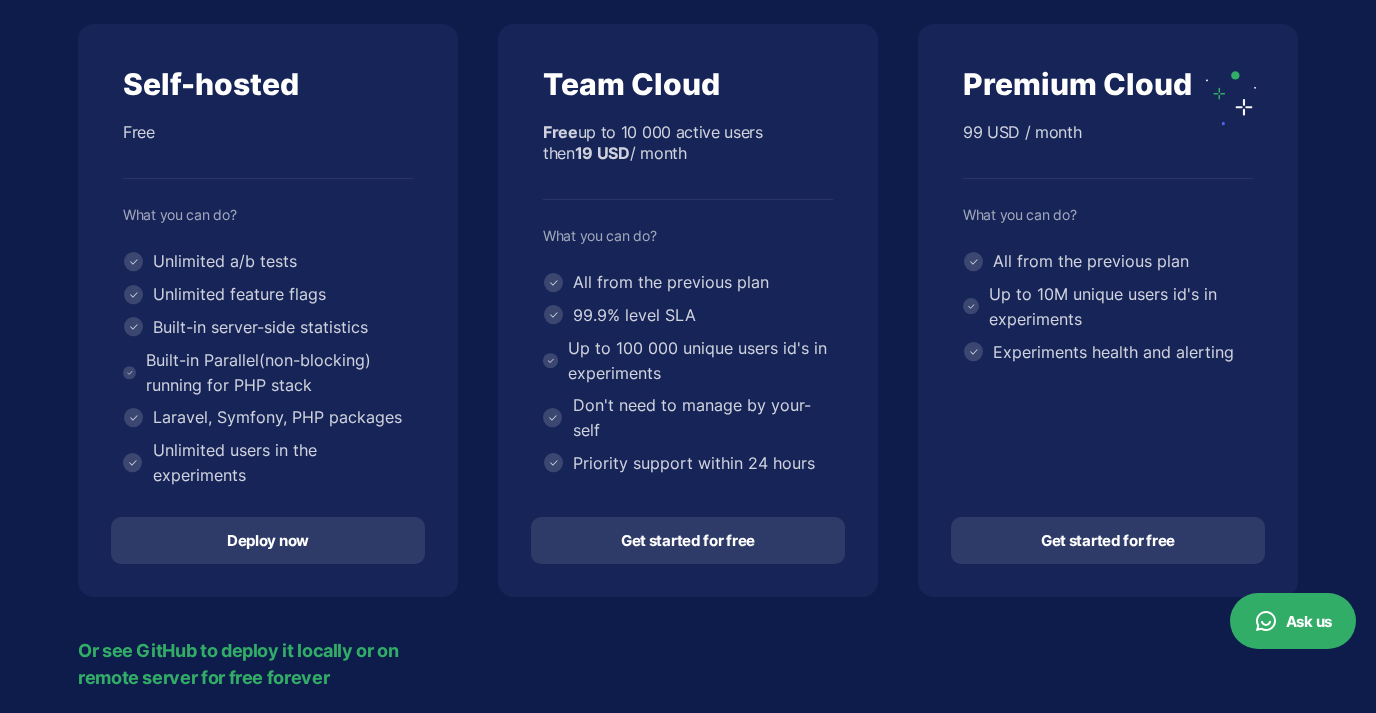 scroll, scrollTop: 384, scrollLeft: 0, axis: vertical 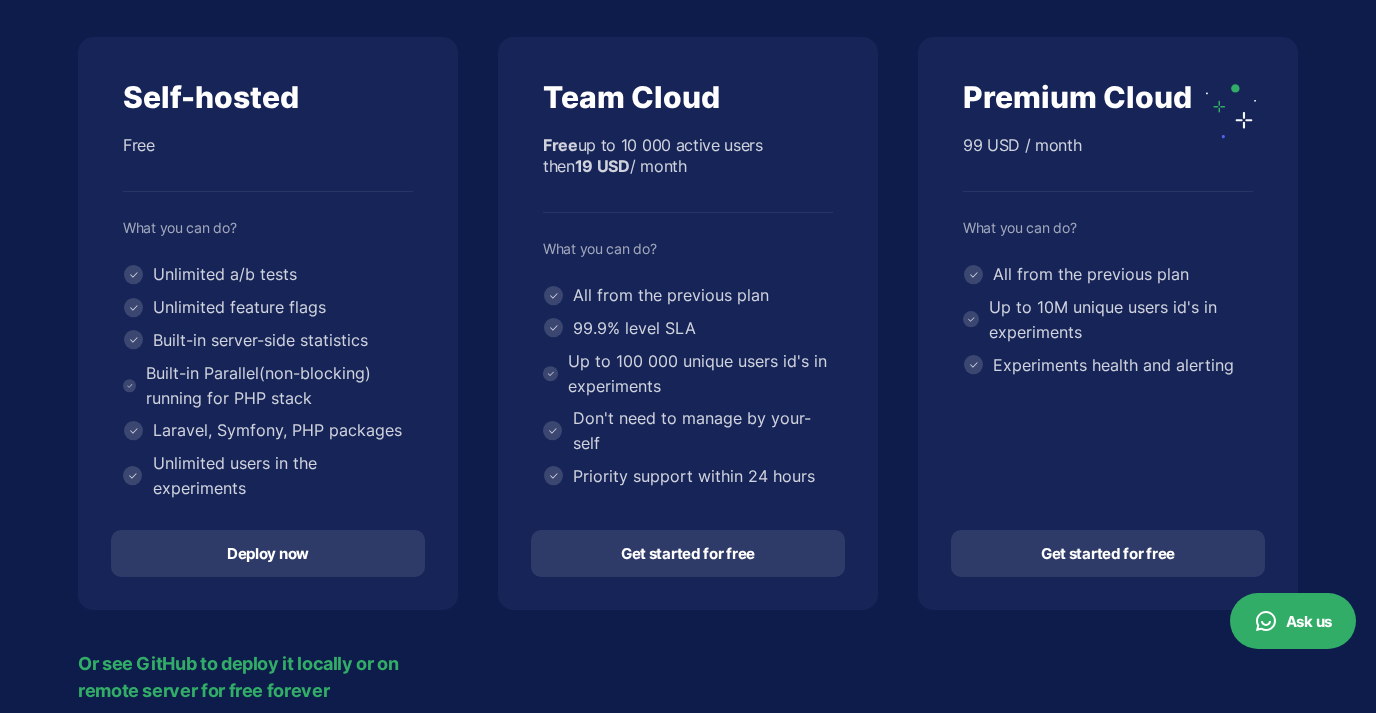 drag, startPoint x: 148, startPoint y: 275, endPoint x: 360, endPoint y: 401, distance: 246.61711 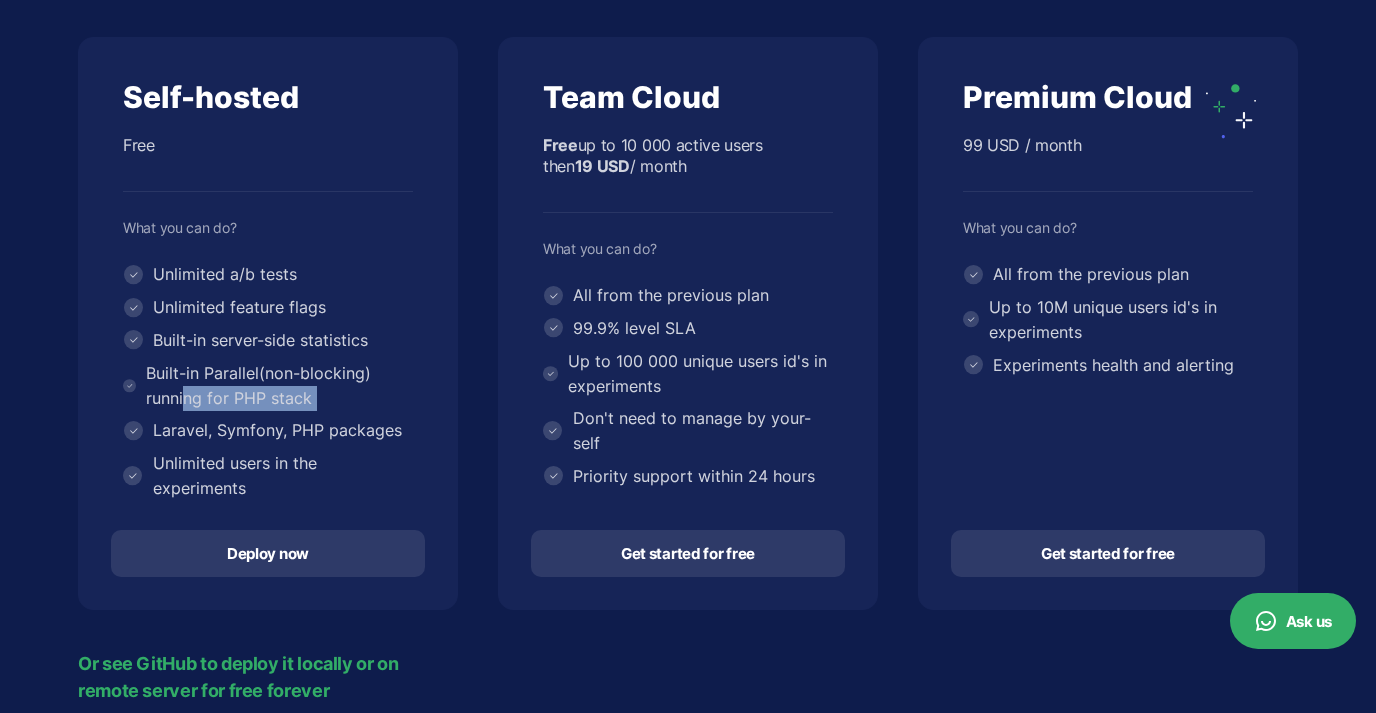 click on "Built-in Parallel(non-blocking) running for PHP stack" at bounding box center (268, 386) 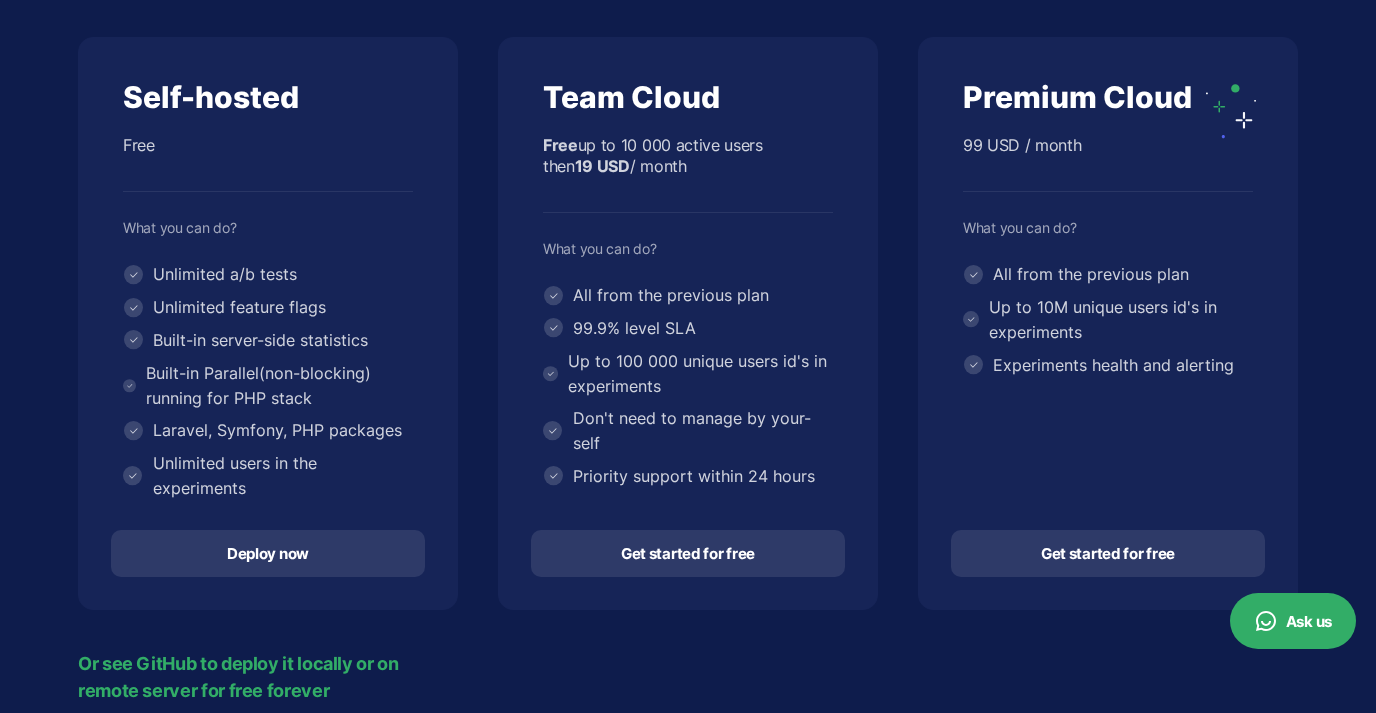 click on "Laravel, Symfony, PHP packages" at bounding box center (268, 430) 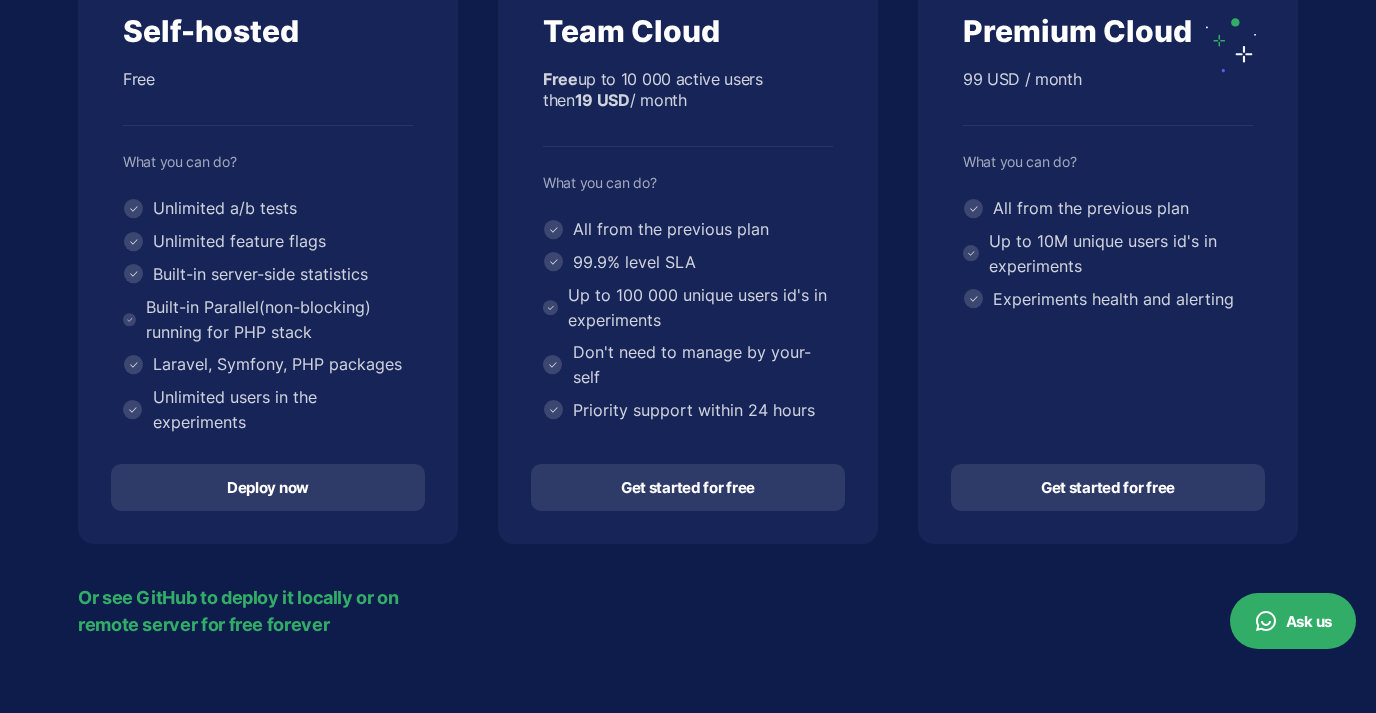 scroll, scrollTop: 451, scrollLeft: 0, axis: vertical 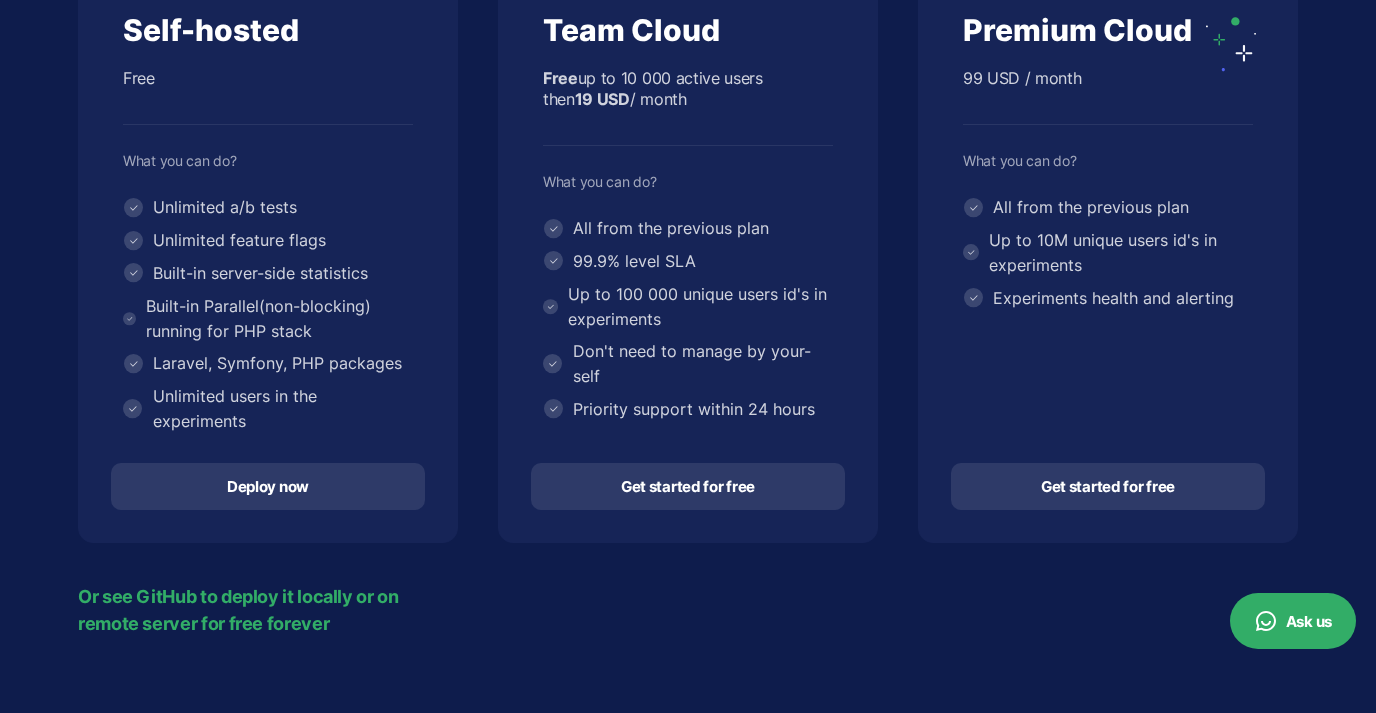 click on "Up to 100 000 unique users id's in experiments" at bounding box center (688, 307) 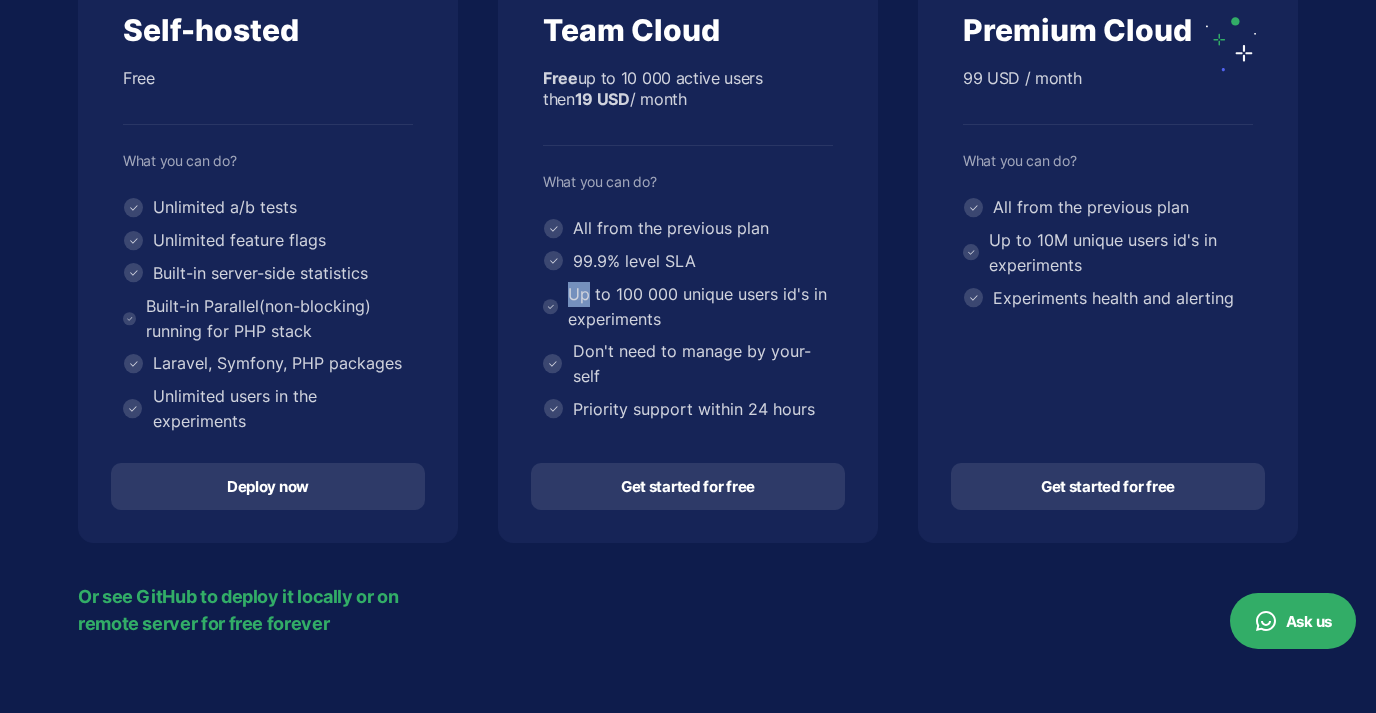 click on "Up to 100 000 unique users id's in experiments" at bounding box center (688, 307) 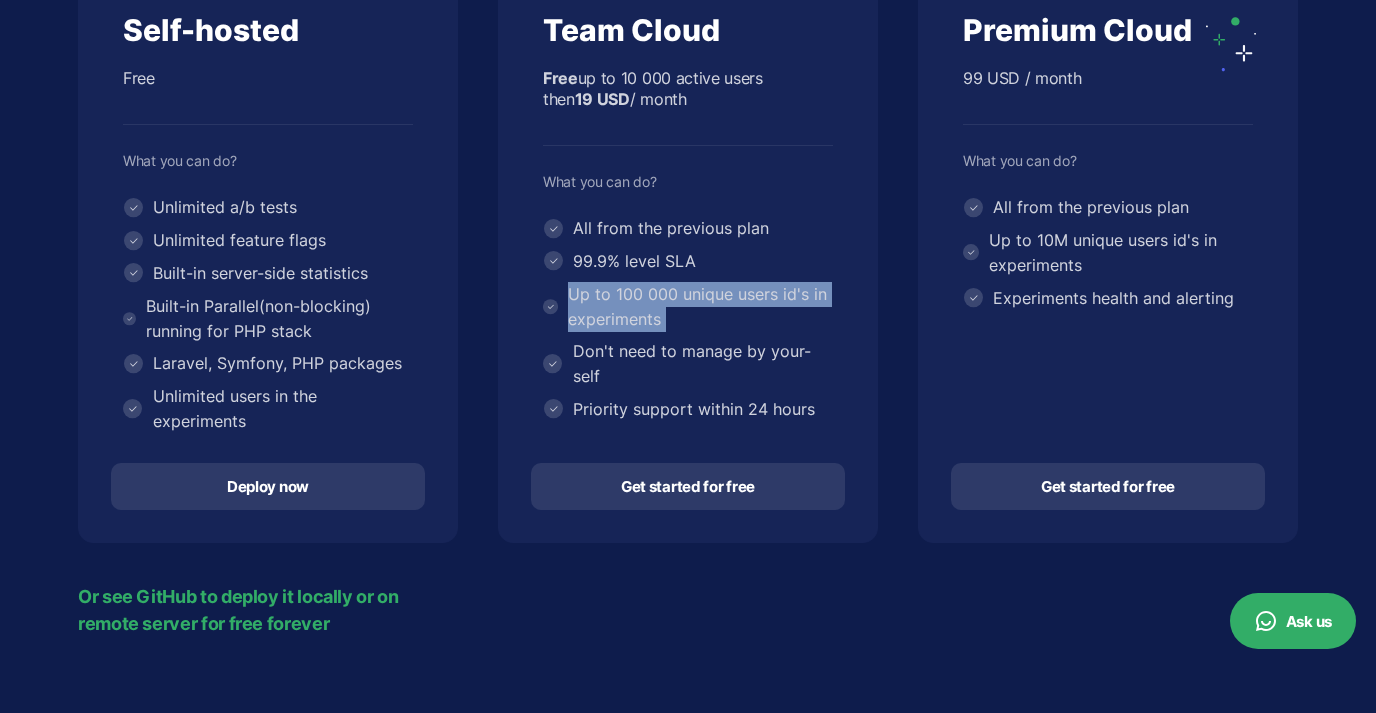 click on "Up to 100 000 unique users id's in experiments" at bounding box center (688, 307) 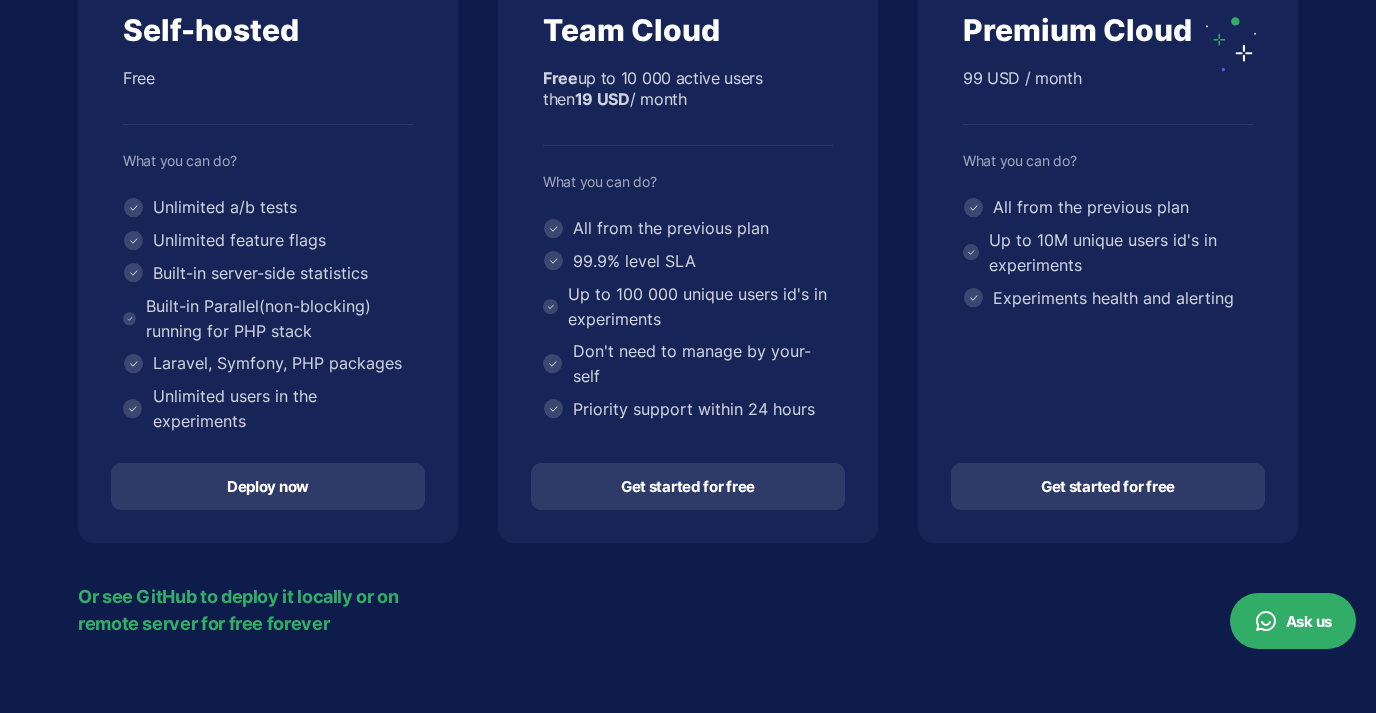 click on "Don't need to manage by your-self" at bounding box center (688, 364) 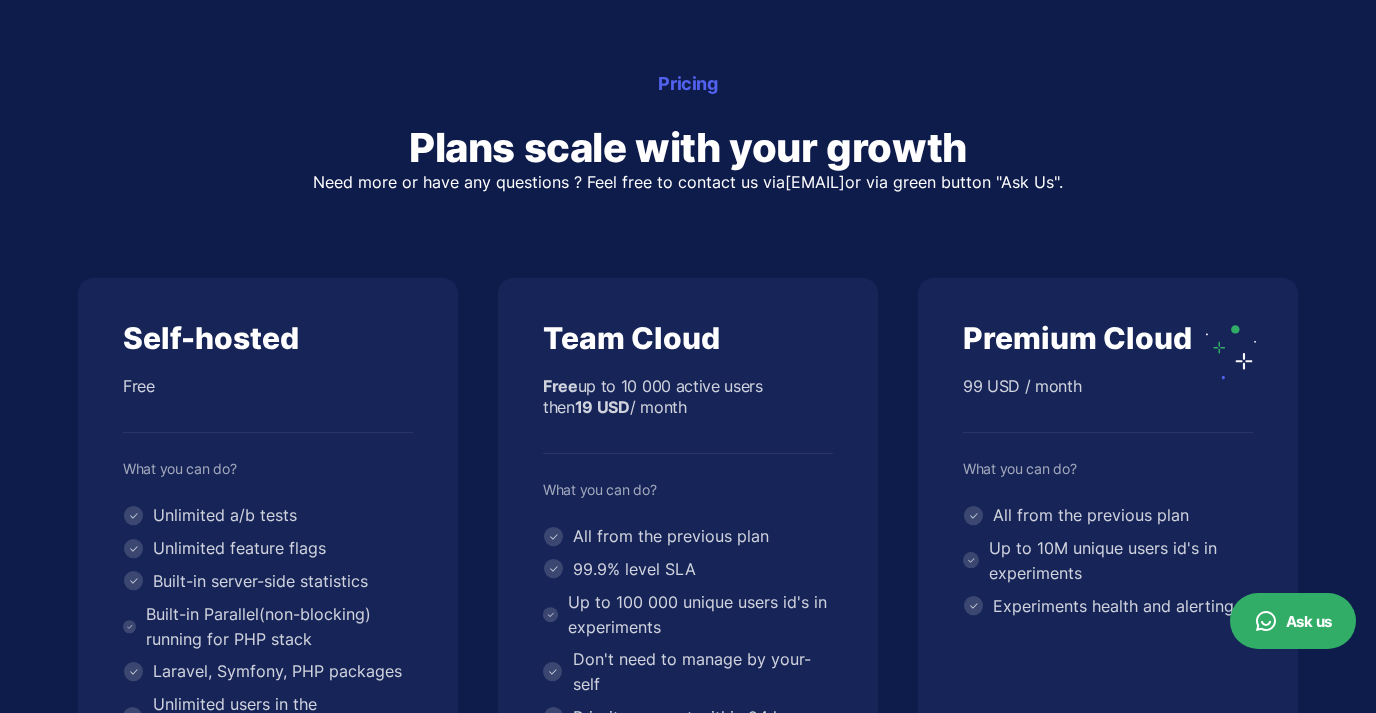 scroll, scrollTop: 0, scrollLeft: 0, axis: both 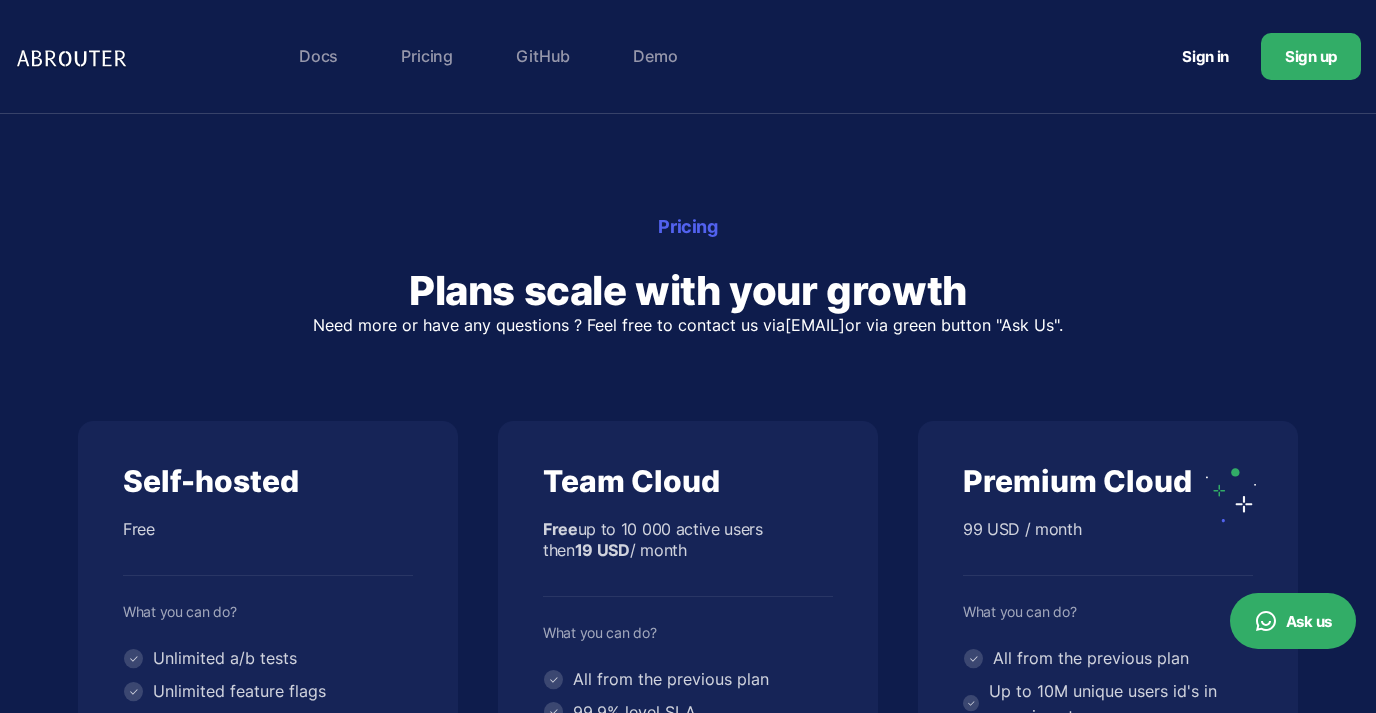 click on "Demo" at bounding box center [655, 56] 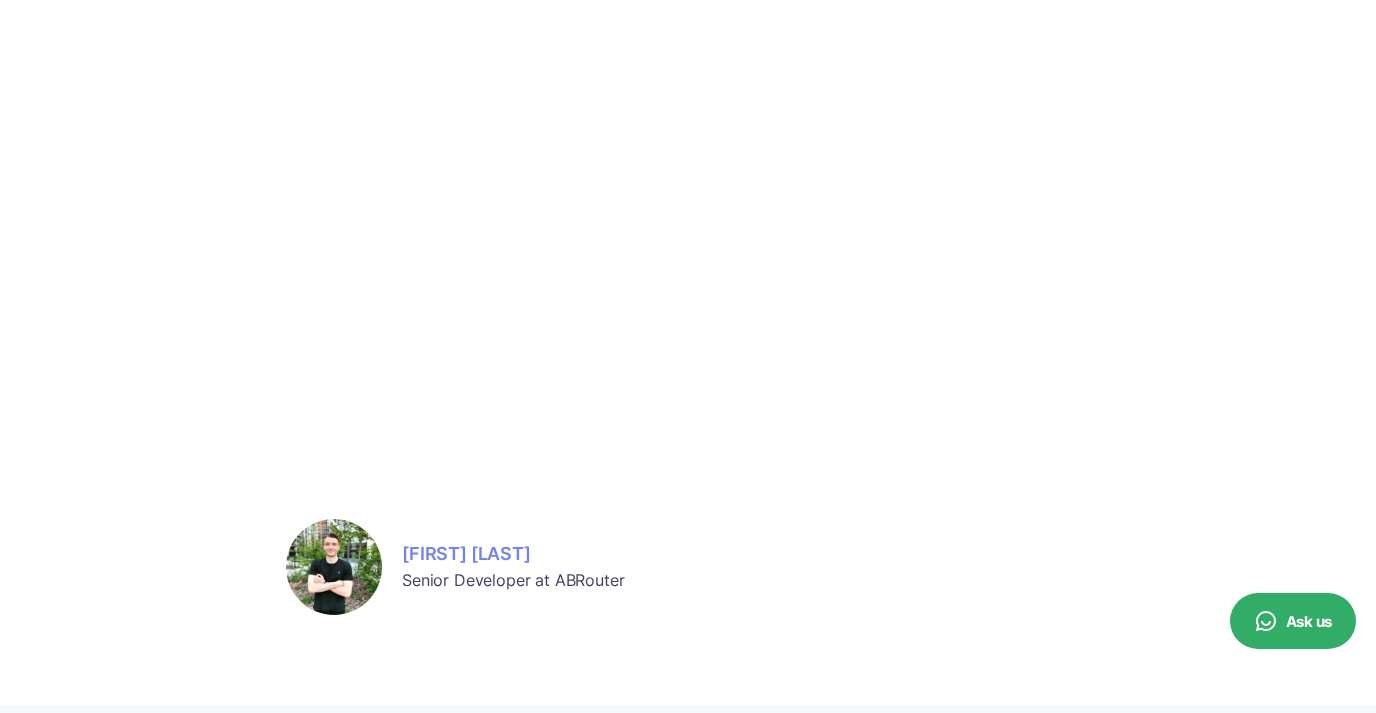 scroll, scrollTop: 0, scrollLeft: 0, axis: both 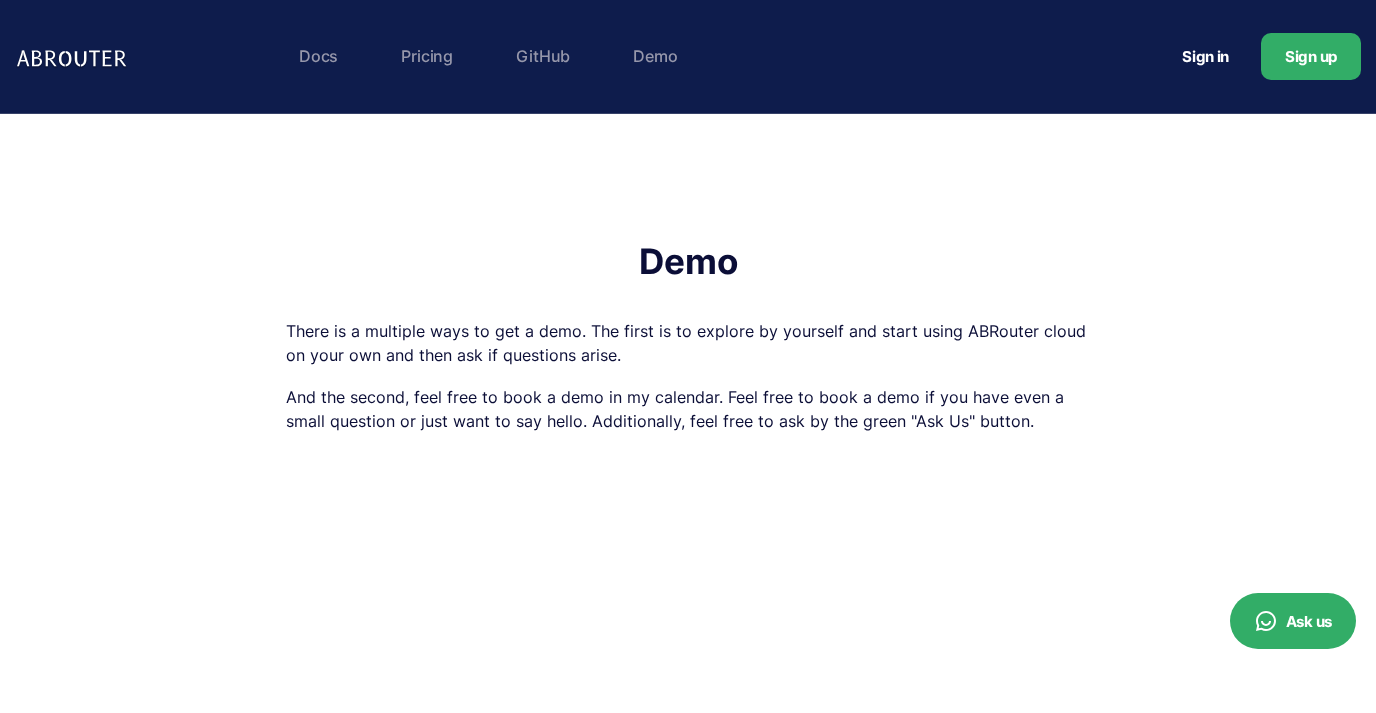 click at bounding box center [74, 56] 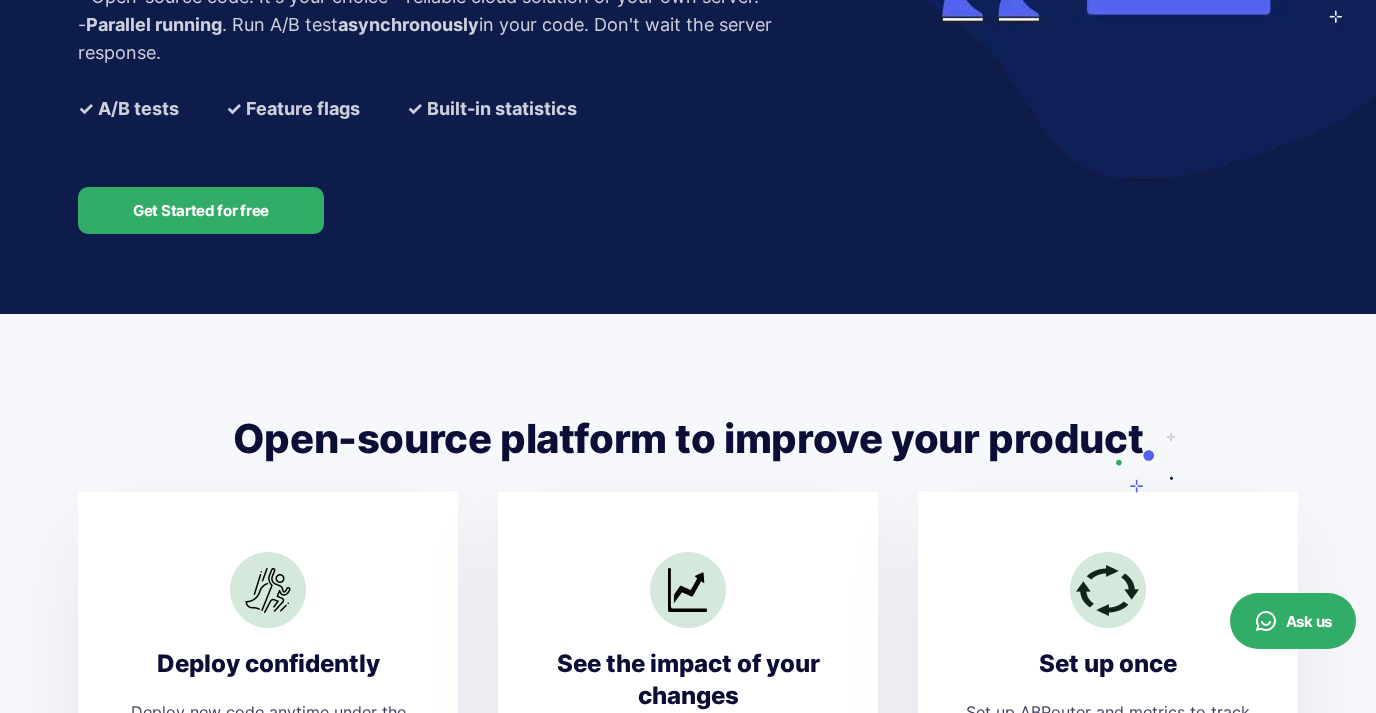 scroll, scrollTop: 495, scrollLeft: 0, axis: vertical 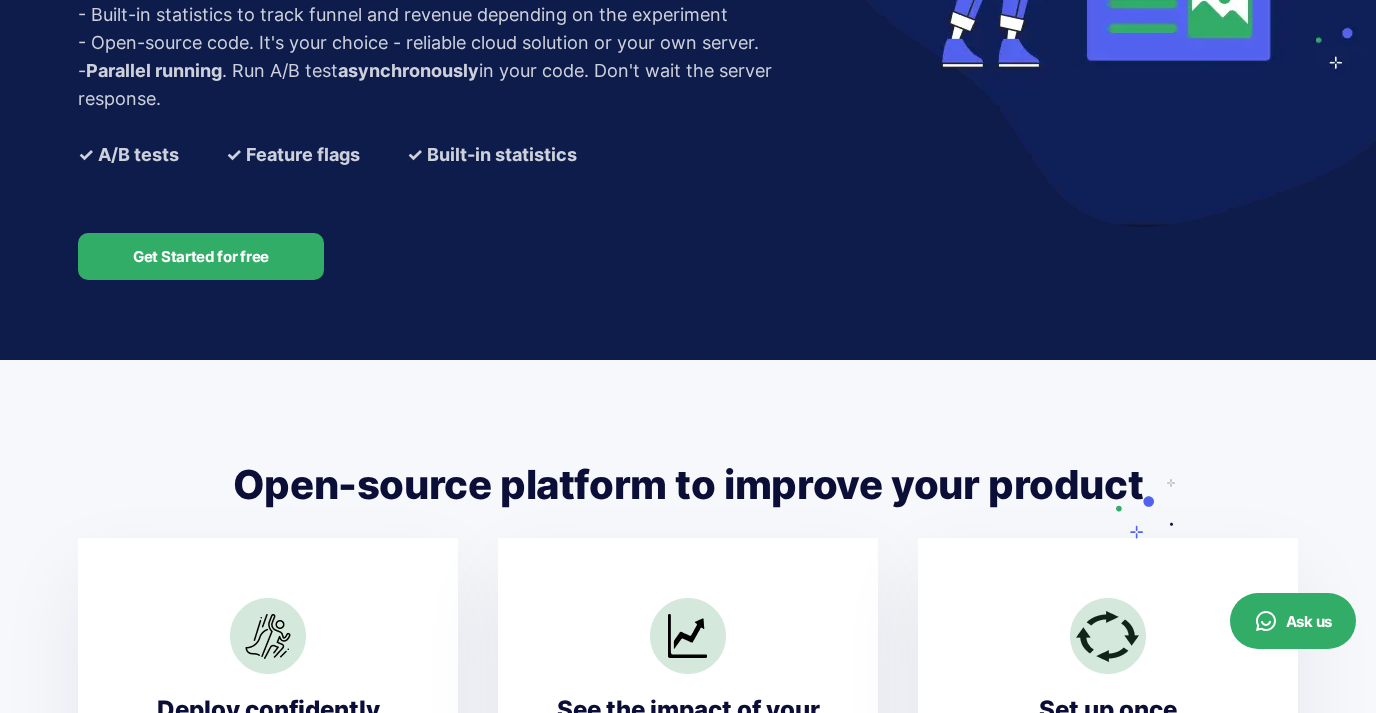 click on "Get Started for free" at bounding box center (201, 256) 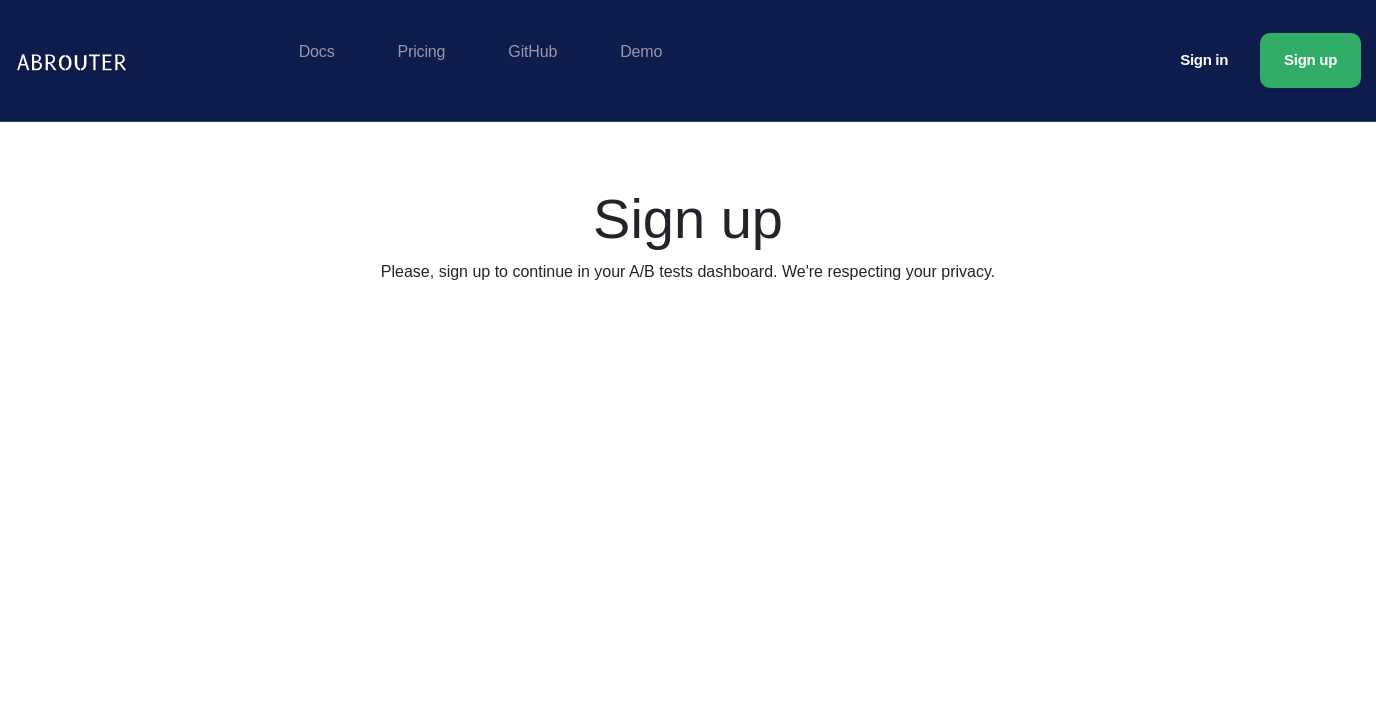 scroll, scrollTop: 0, scrollLeft: 0, axis: both 